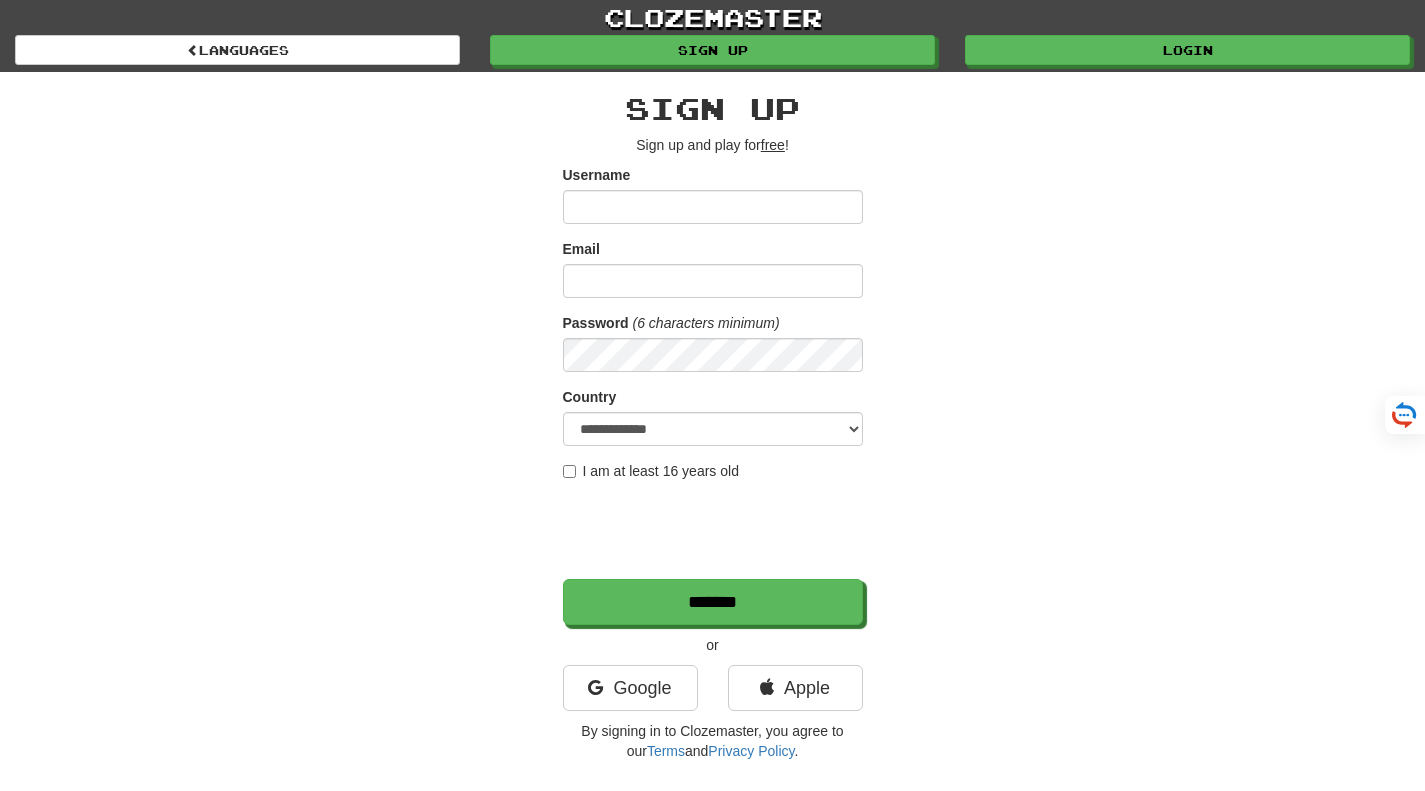 scroll, scrollTop: 0, scrollLeft: 0, axis: both 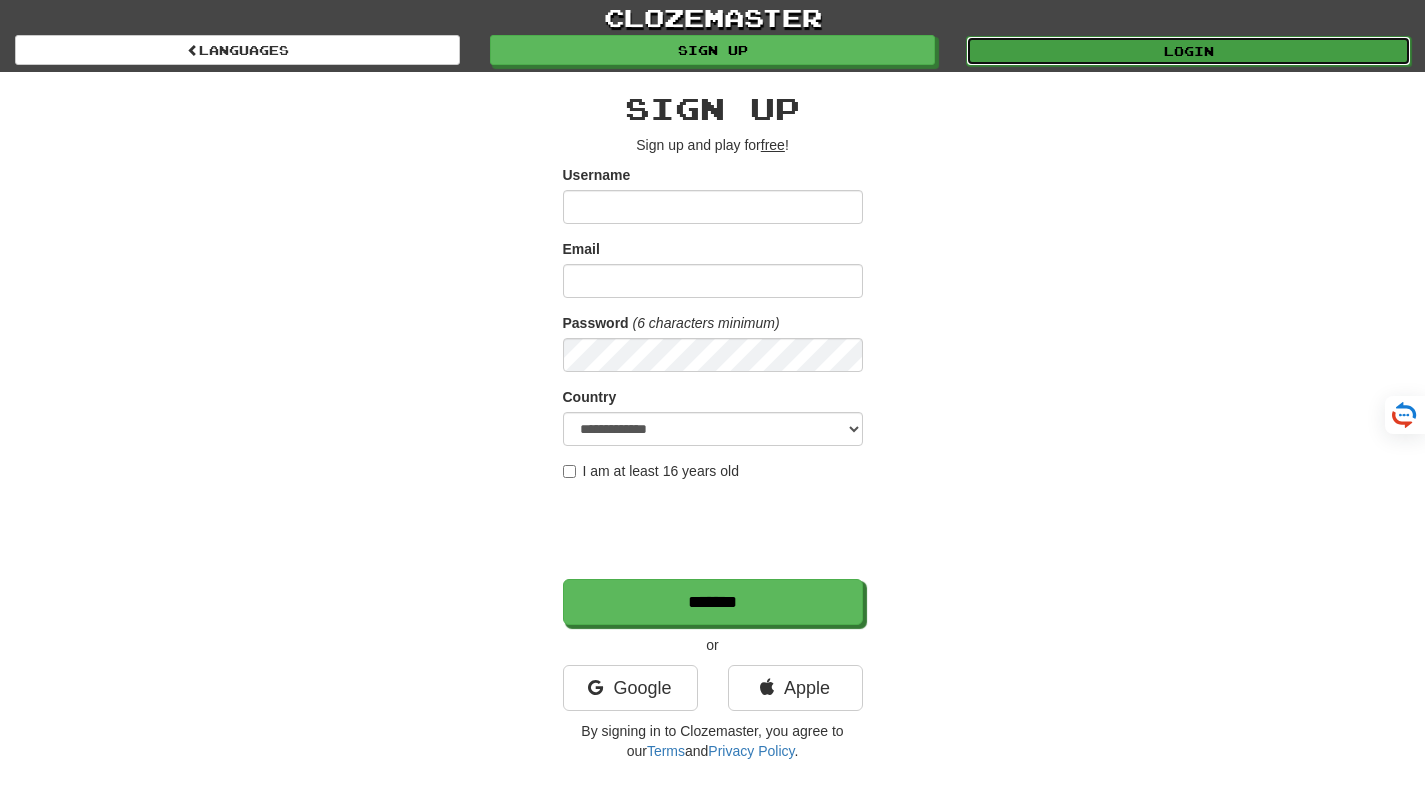 click on "Login" at bounding box center (1188, 51) 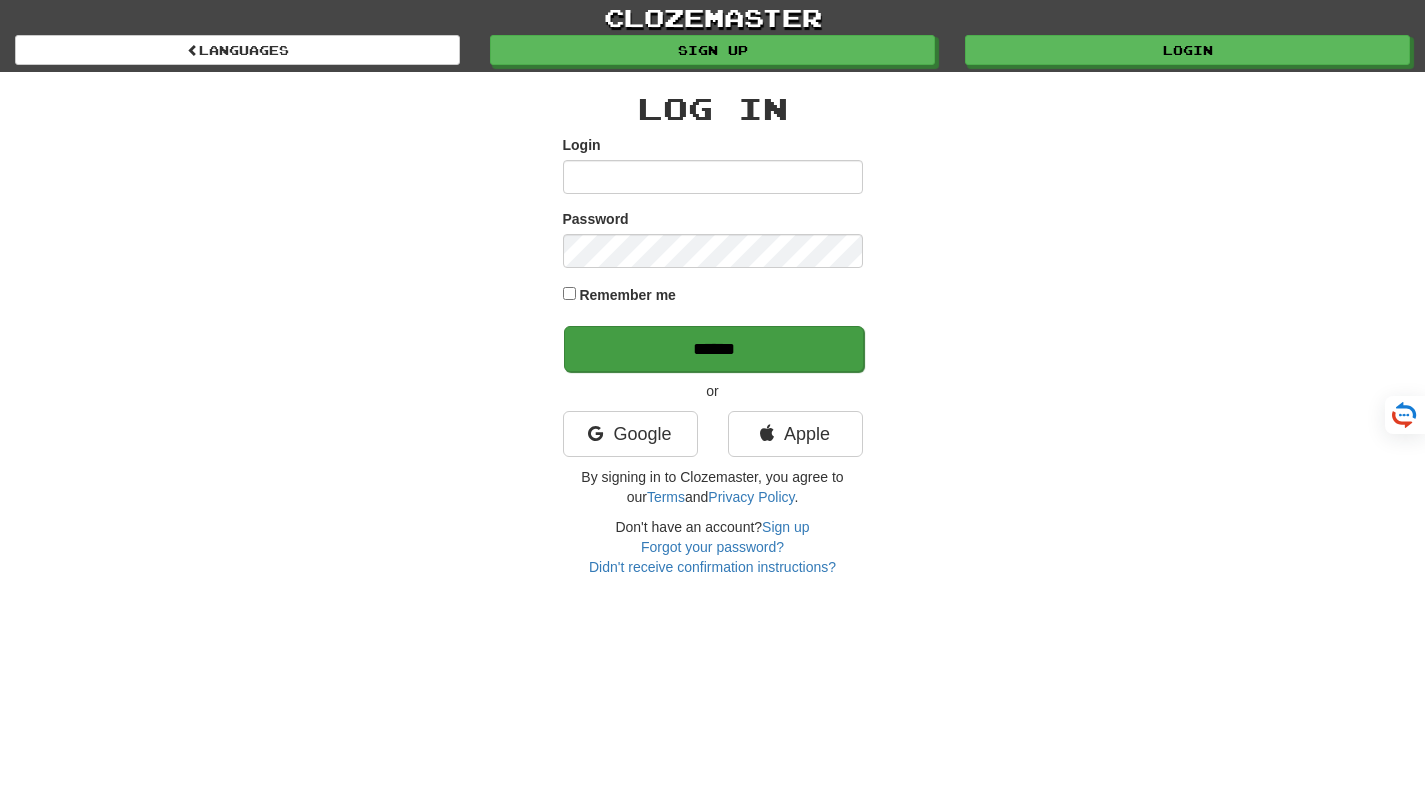 scroll, scrollTop: 0, scrollLeft: 0, axis: both 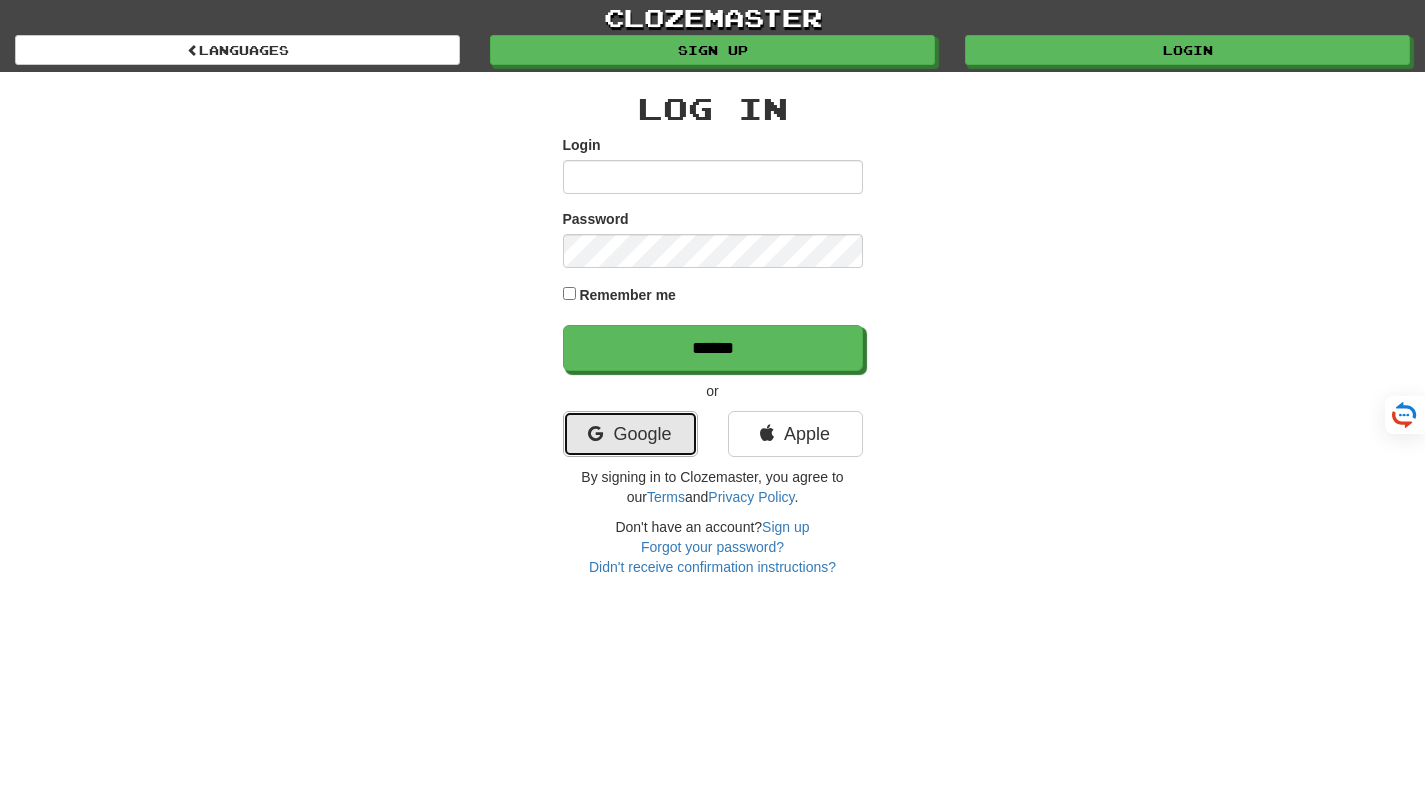 click on "Google" at bounding box center [630, 434] 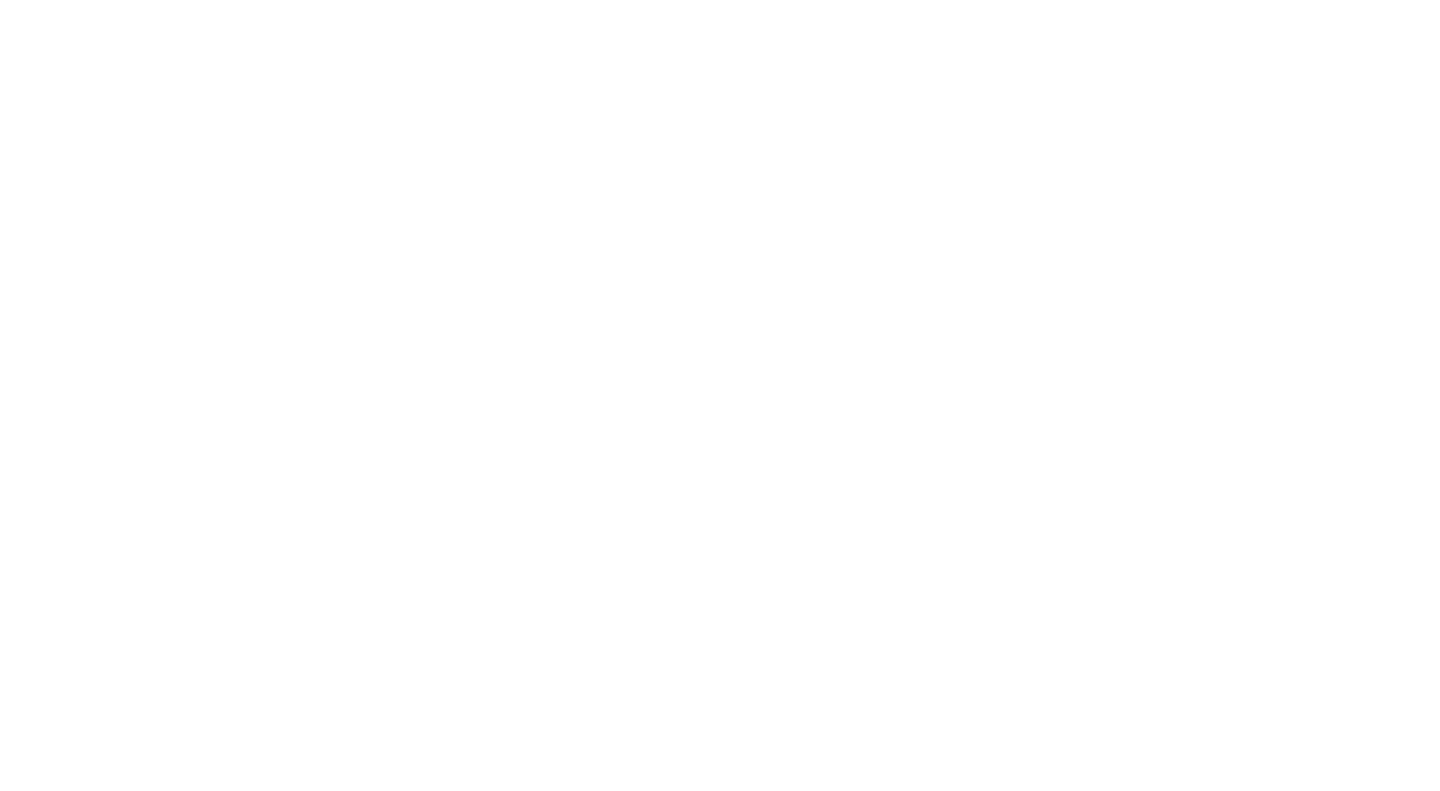 scroll, scrollTop: 0, scrollLeft: 0, axis: both 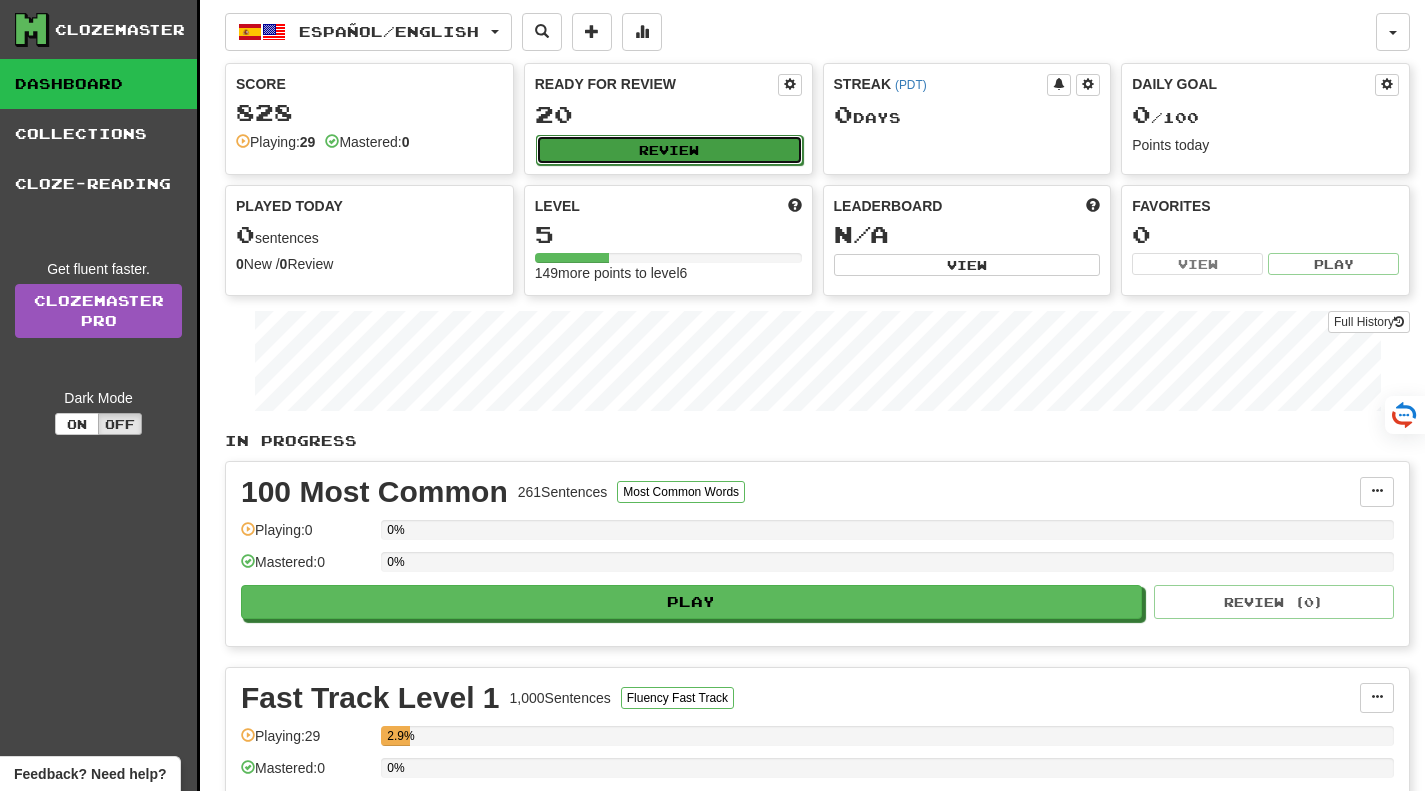 click on "Review" at bounding box center (669, 150) 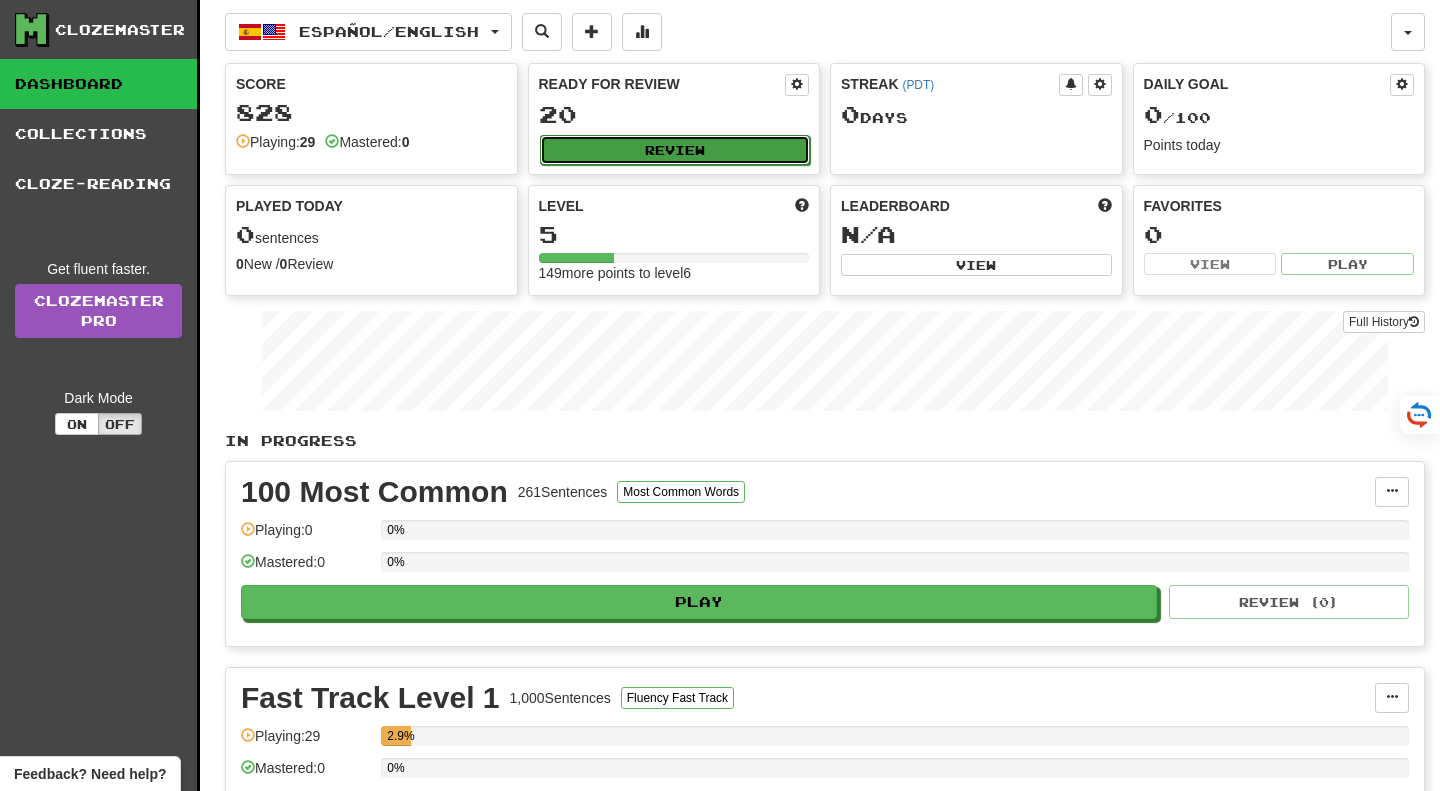 select on "**" 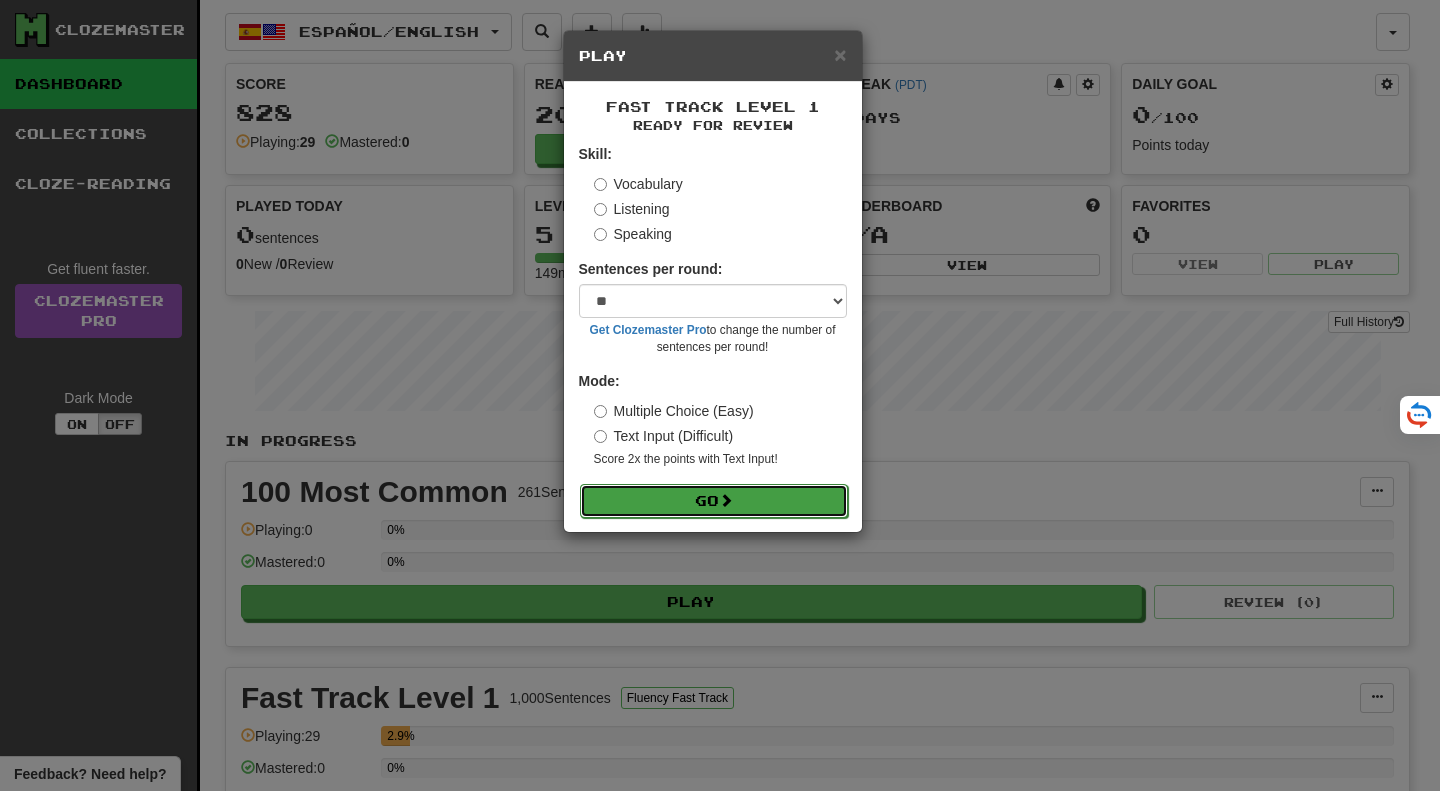 click on "Go" at bounding box center [714, 501] 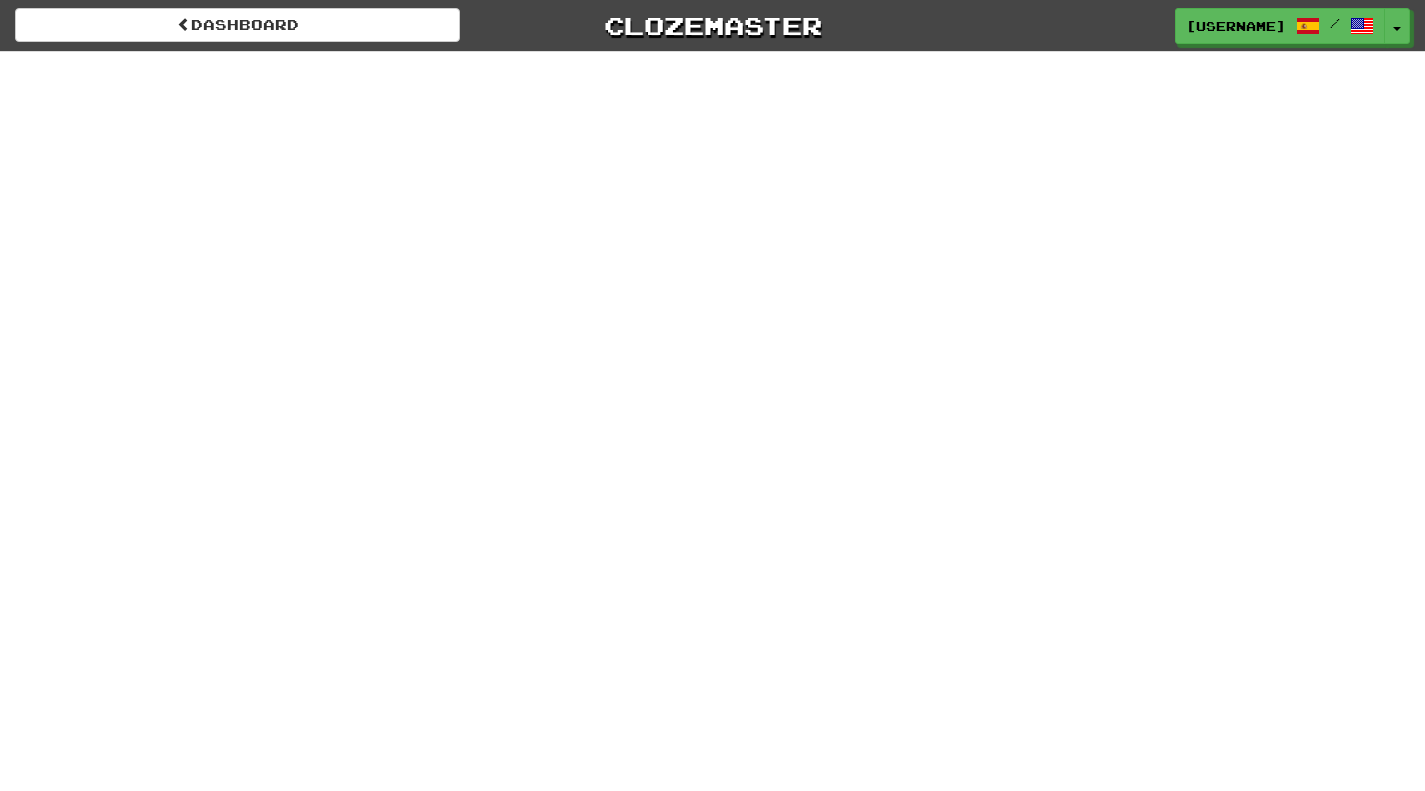 scroll, scrollTop: 0, scrollLeft: 0, axis: both 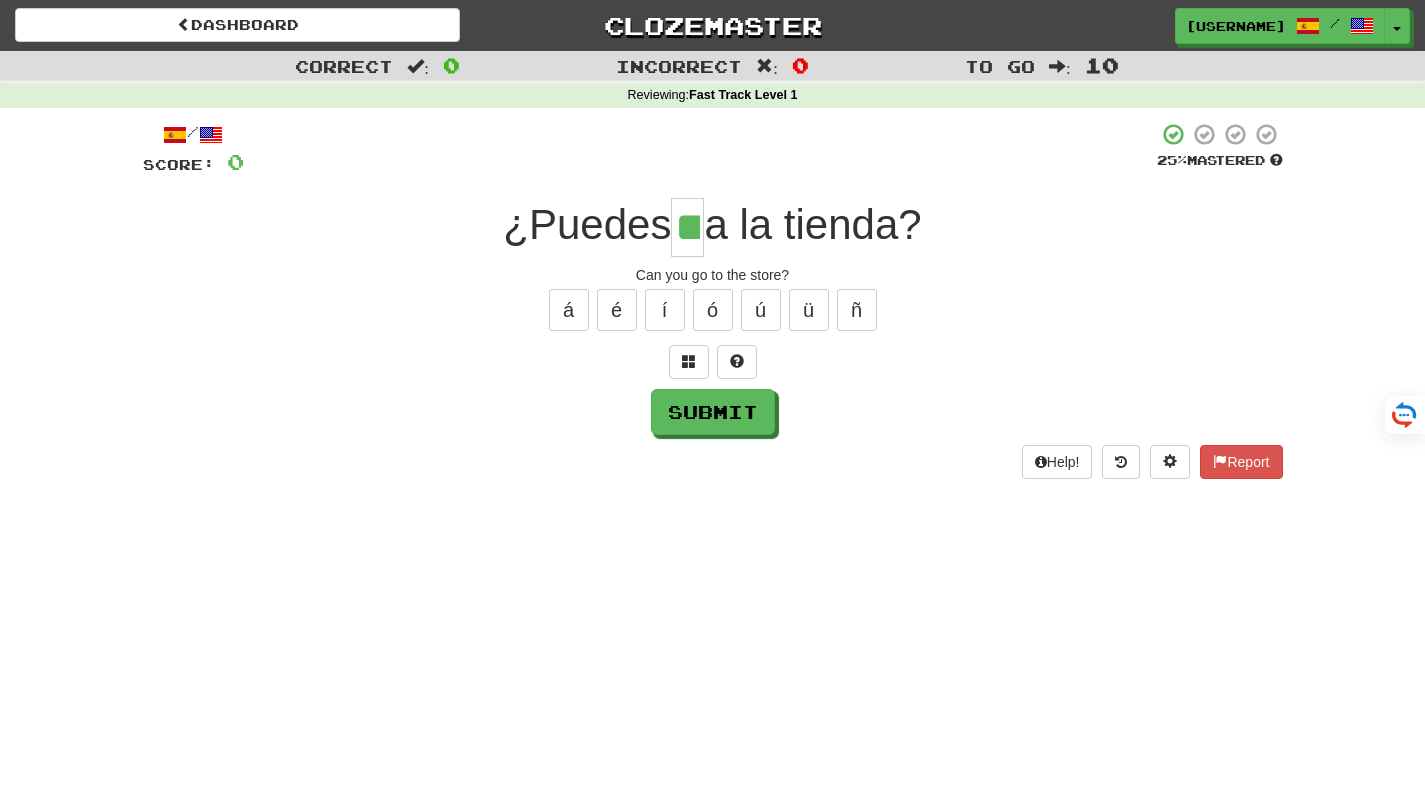 type on "**" 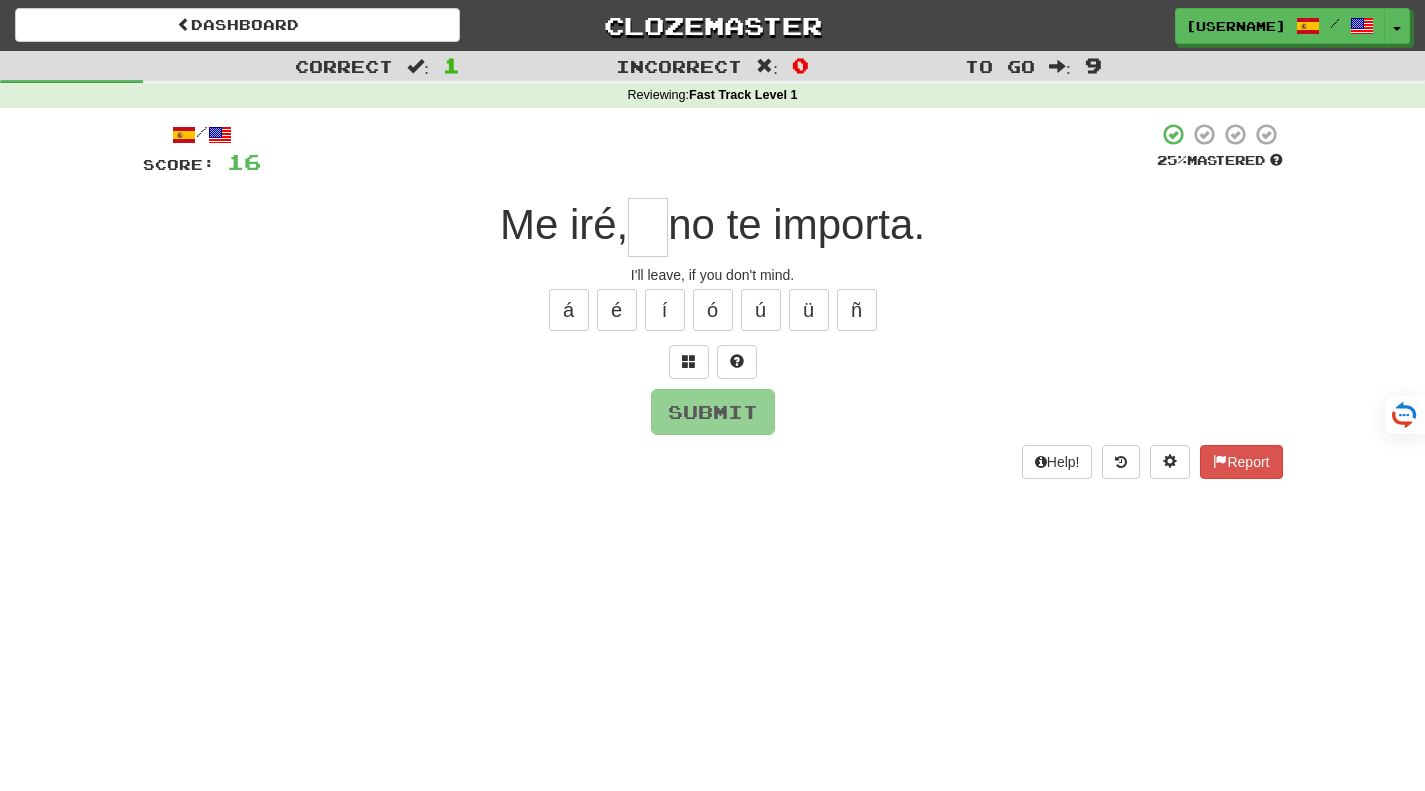 type on "*" 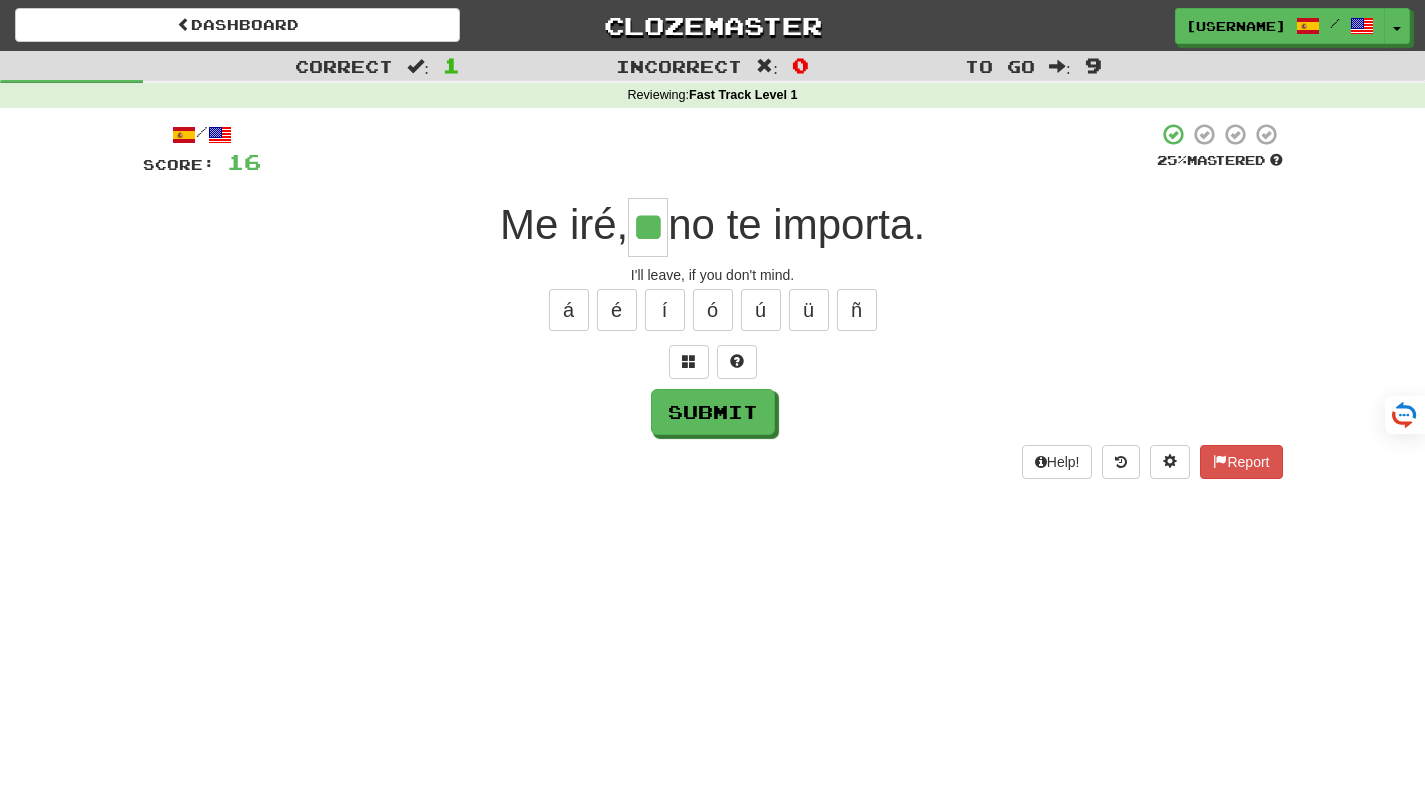 type on "**" 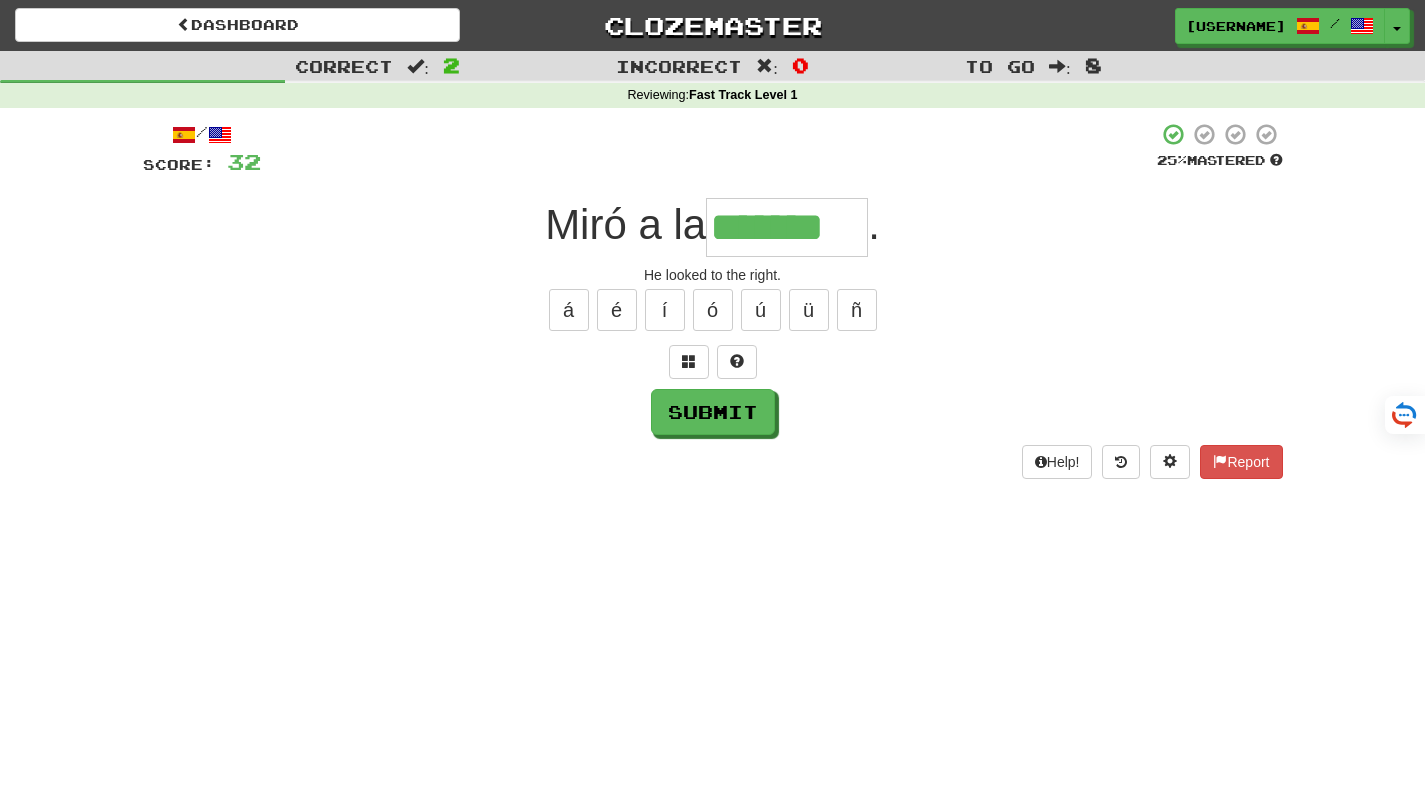 type on "*******" 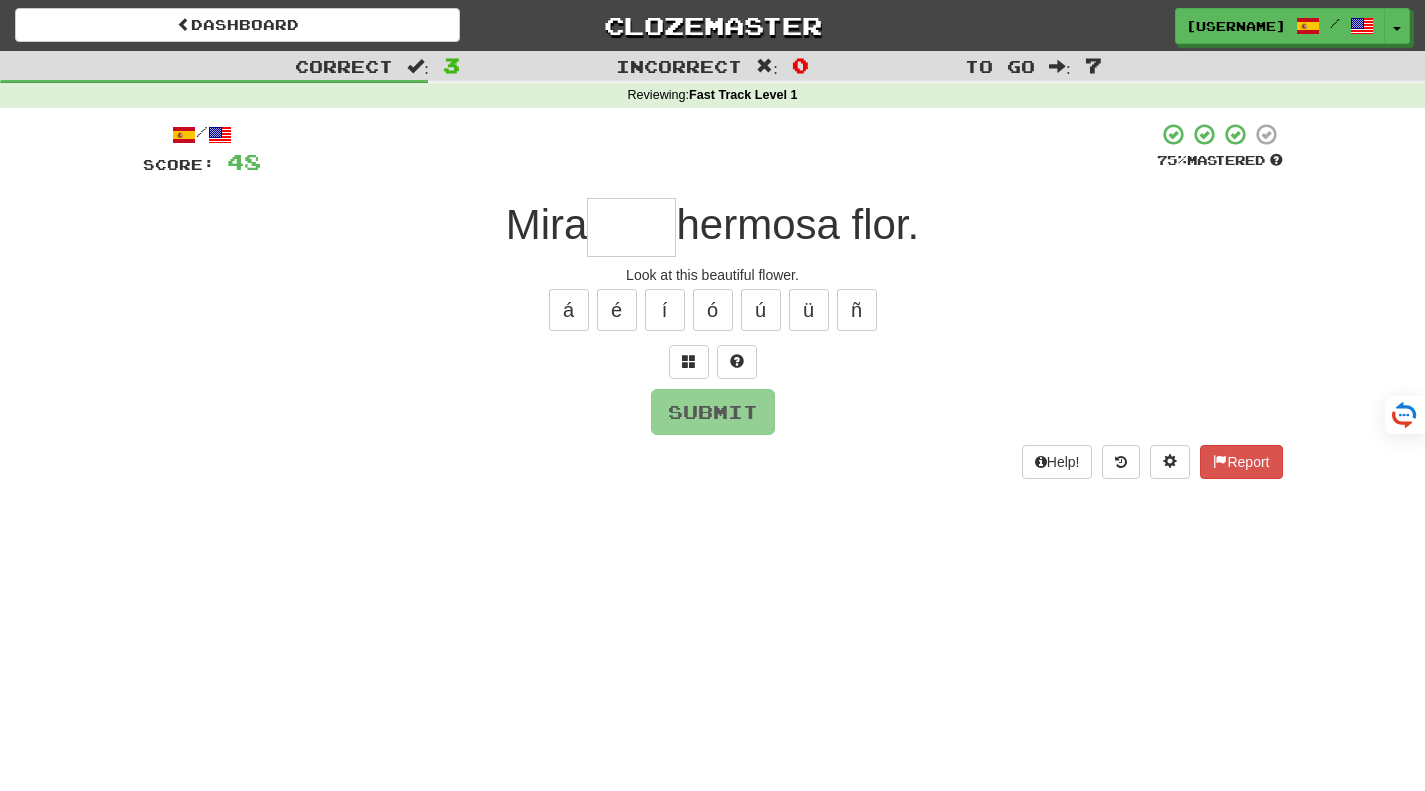 type on "*" 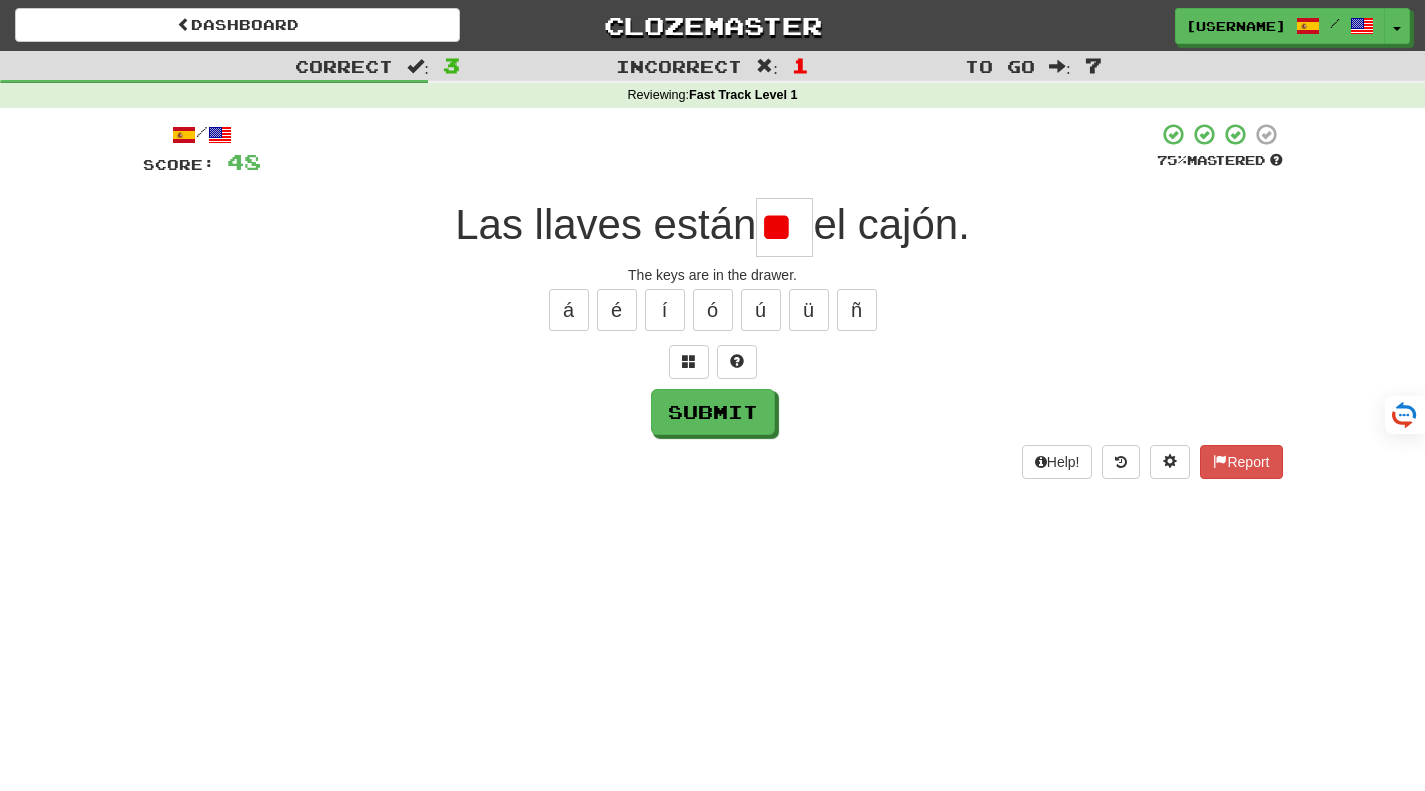 type on "*" 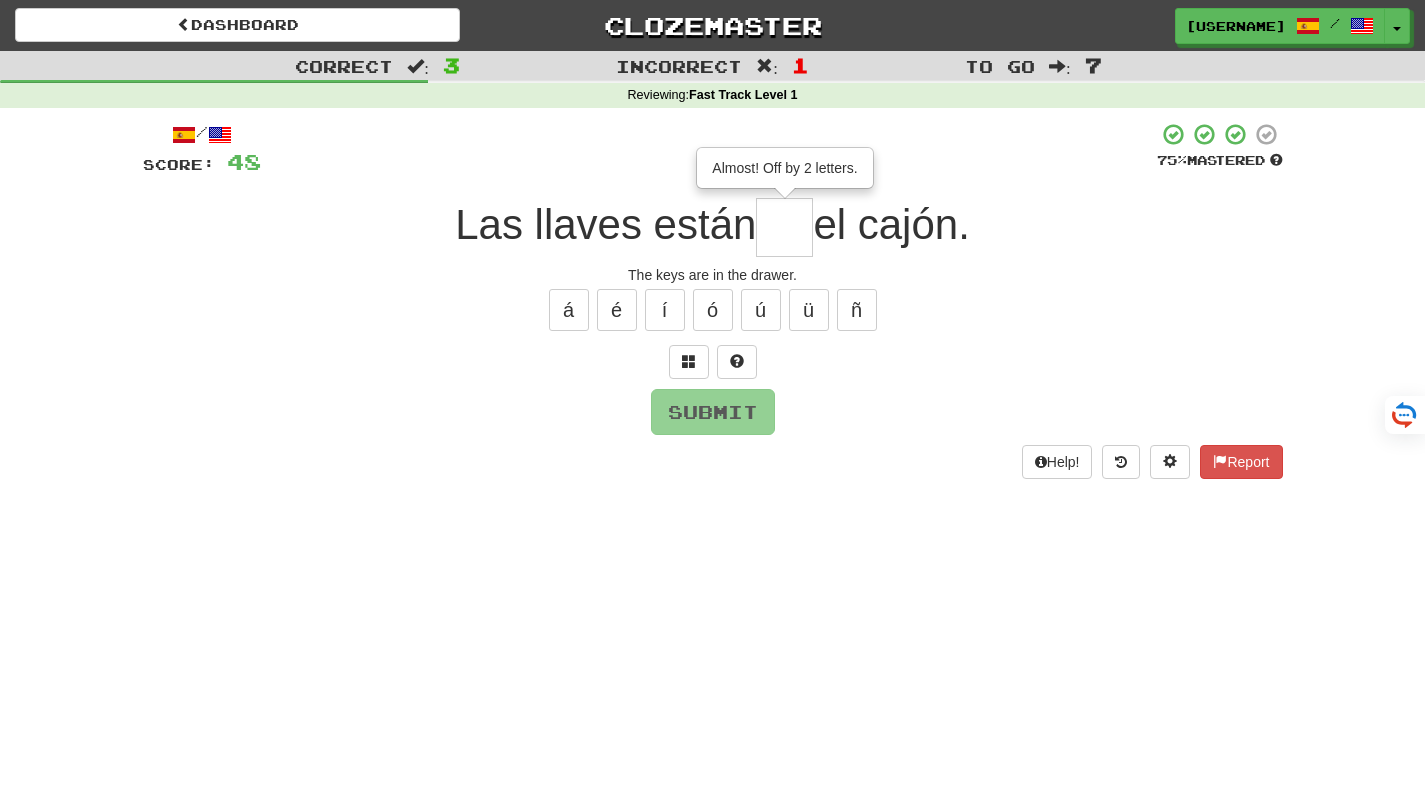 type on "**" 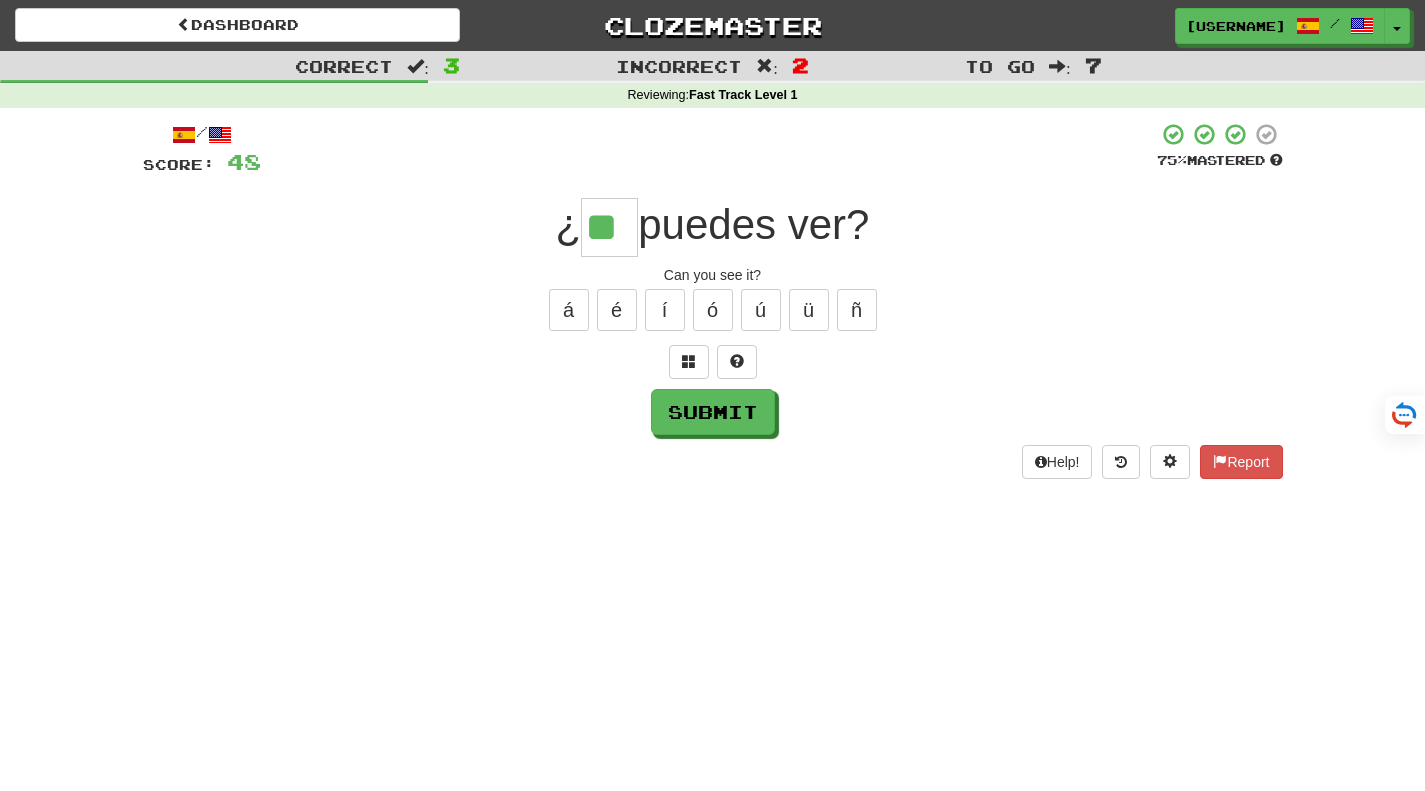 type on "**" 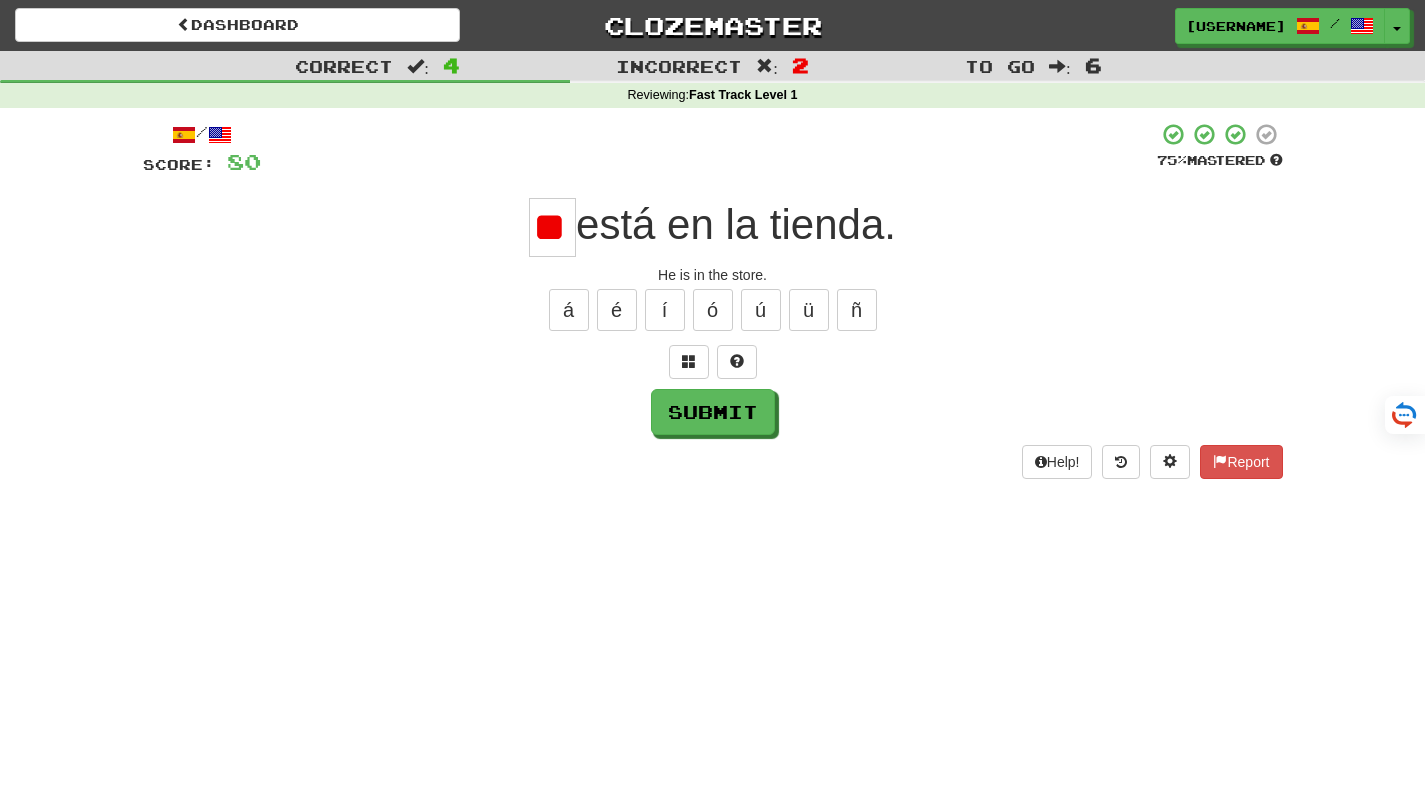 type on "*" 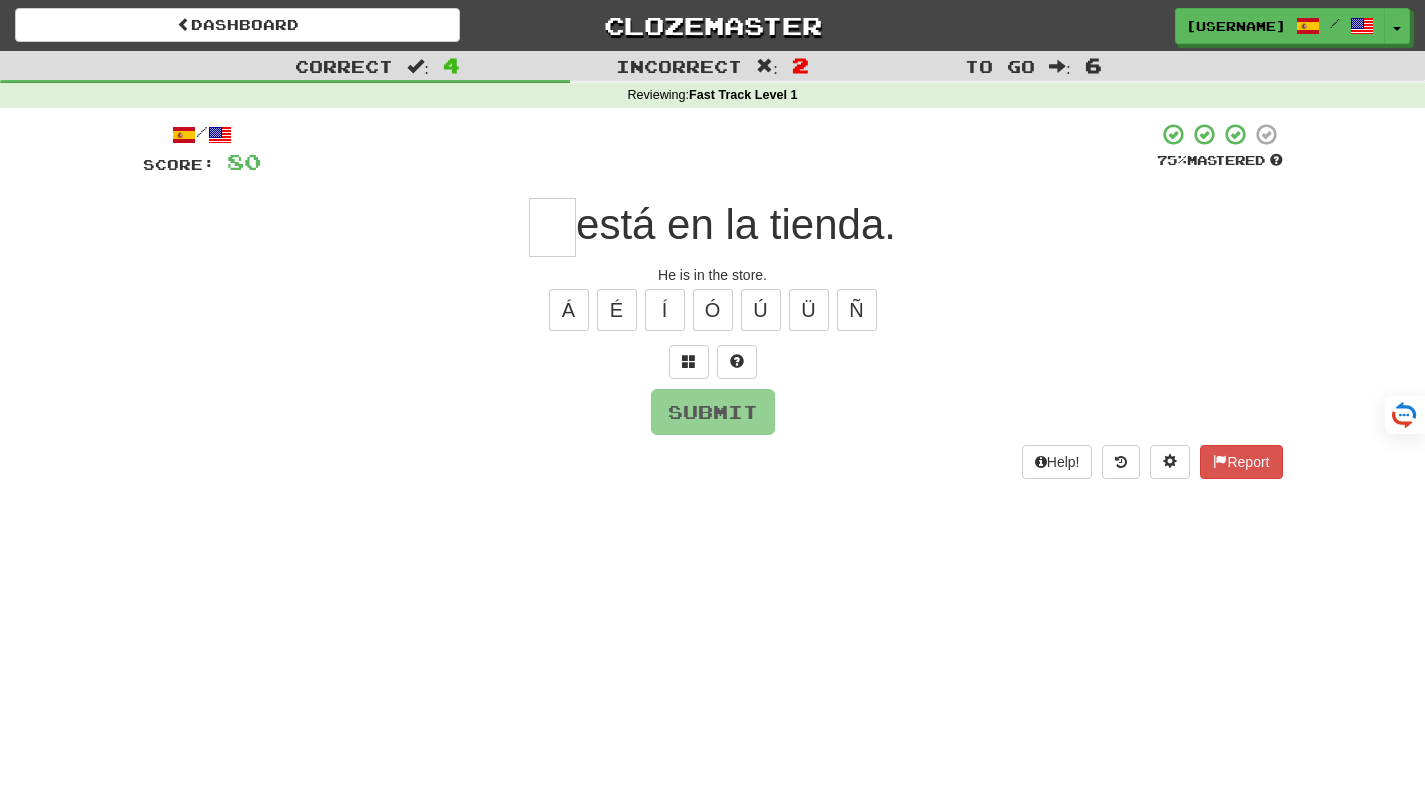 type on "*" 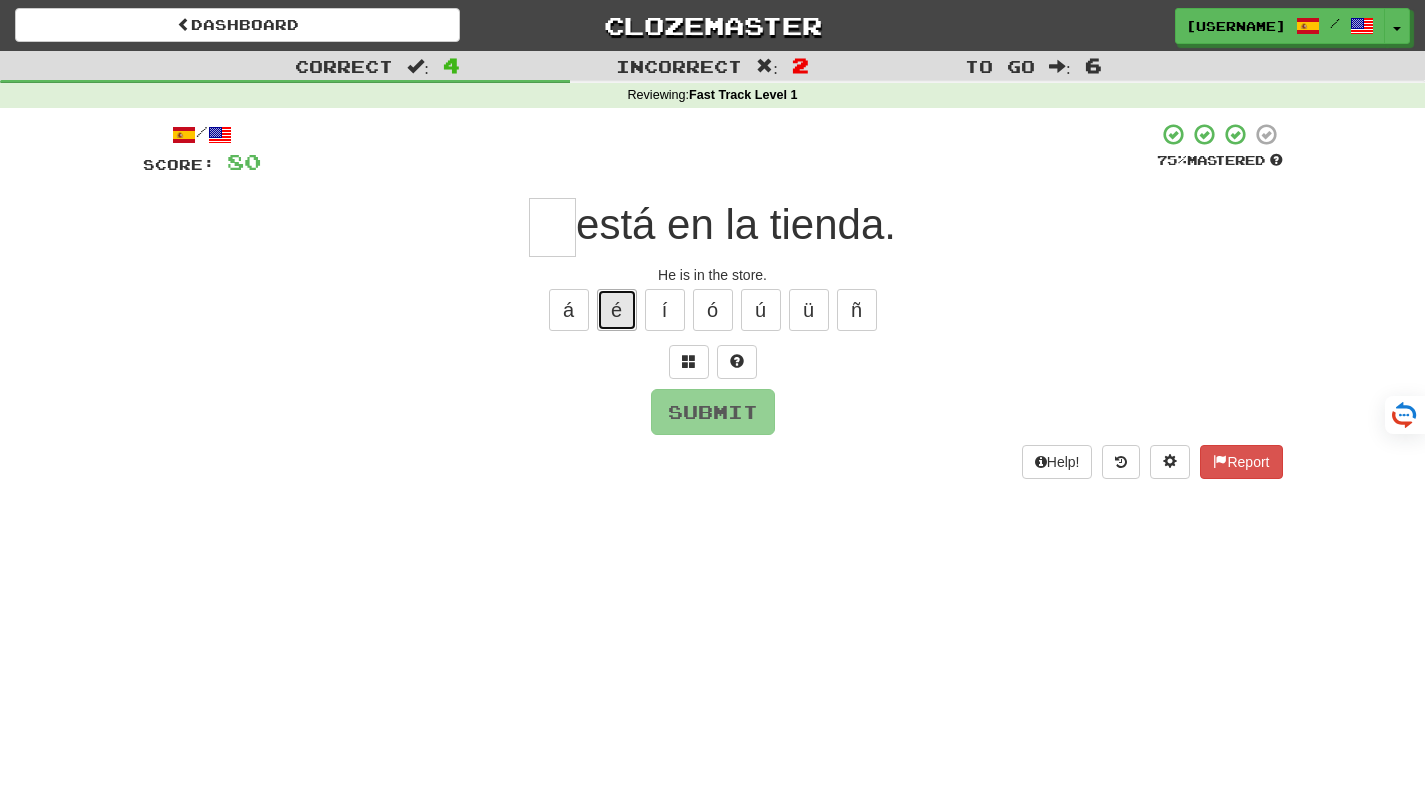 click on "é" at bounding box center [617, 310] 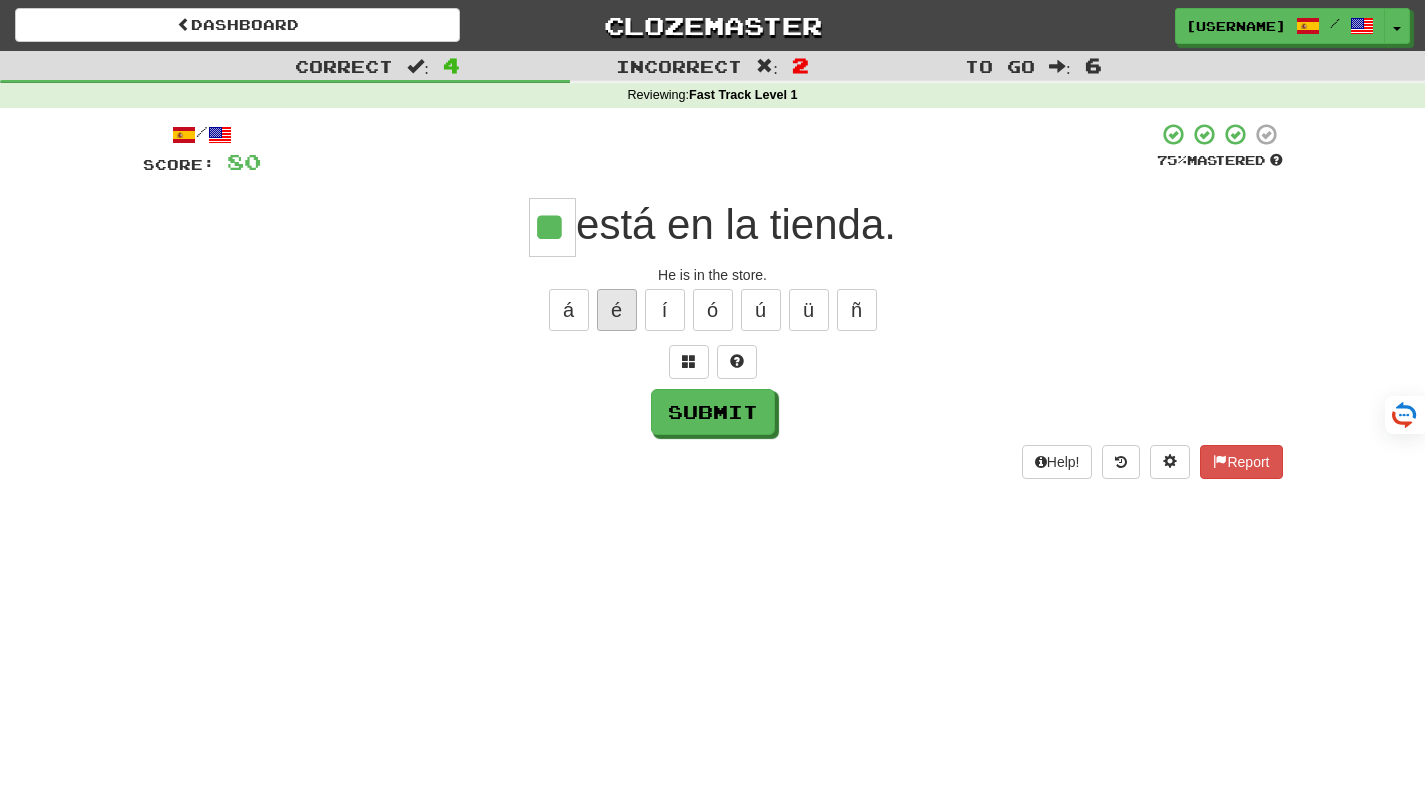 type on "**" 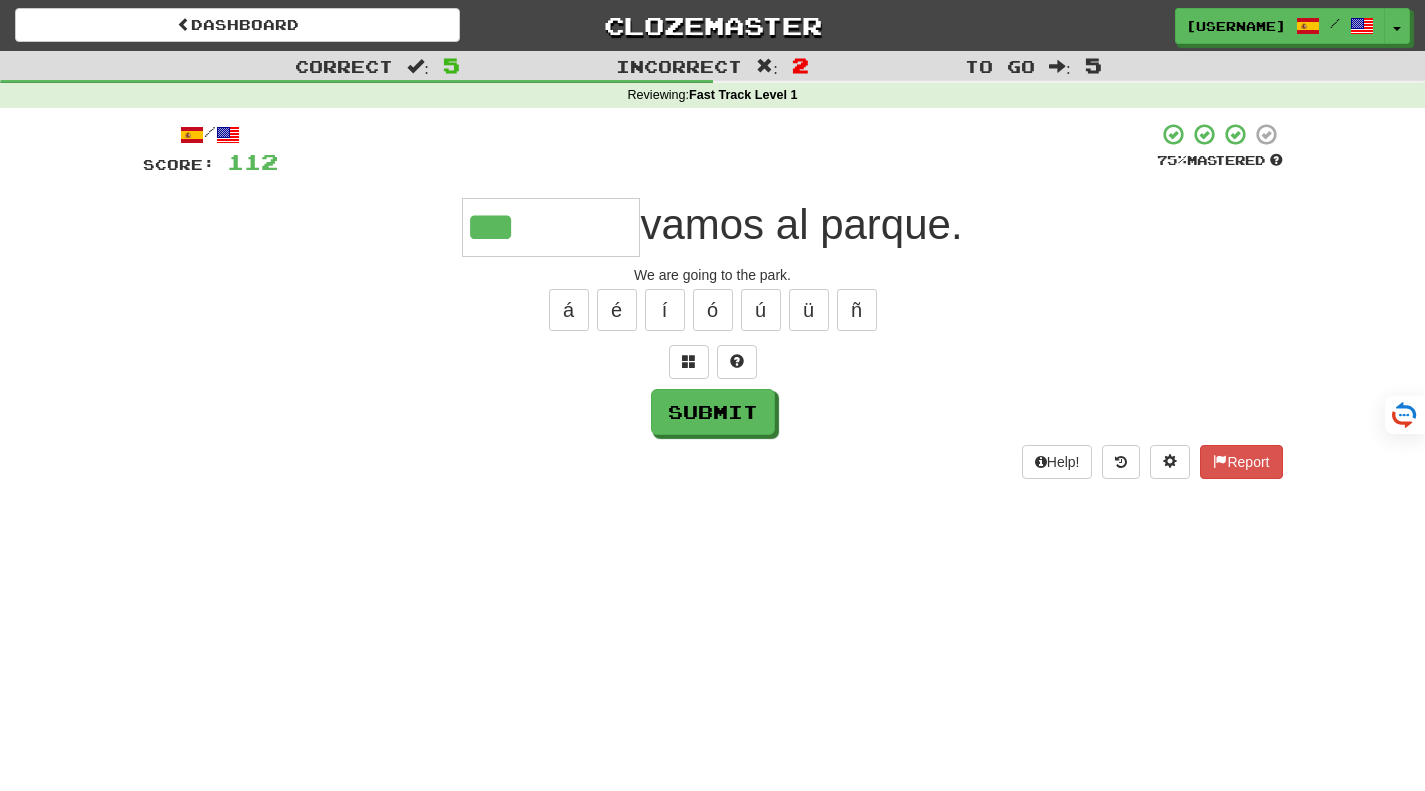 type on "********" 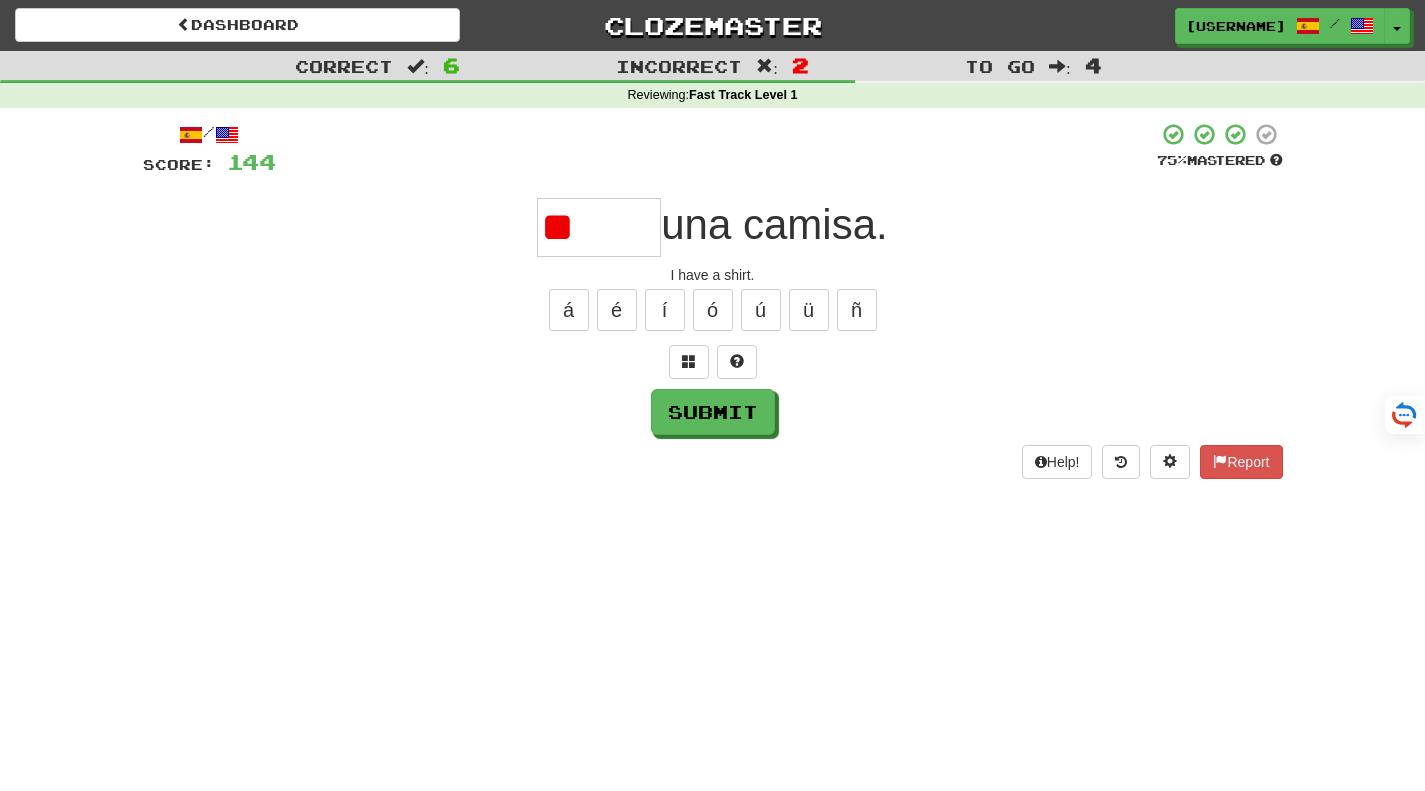 type on "*" 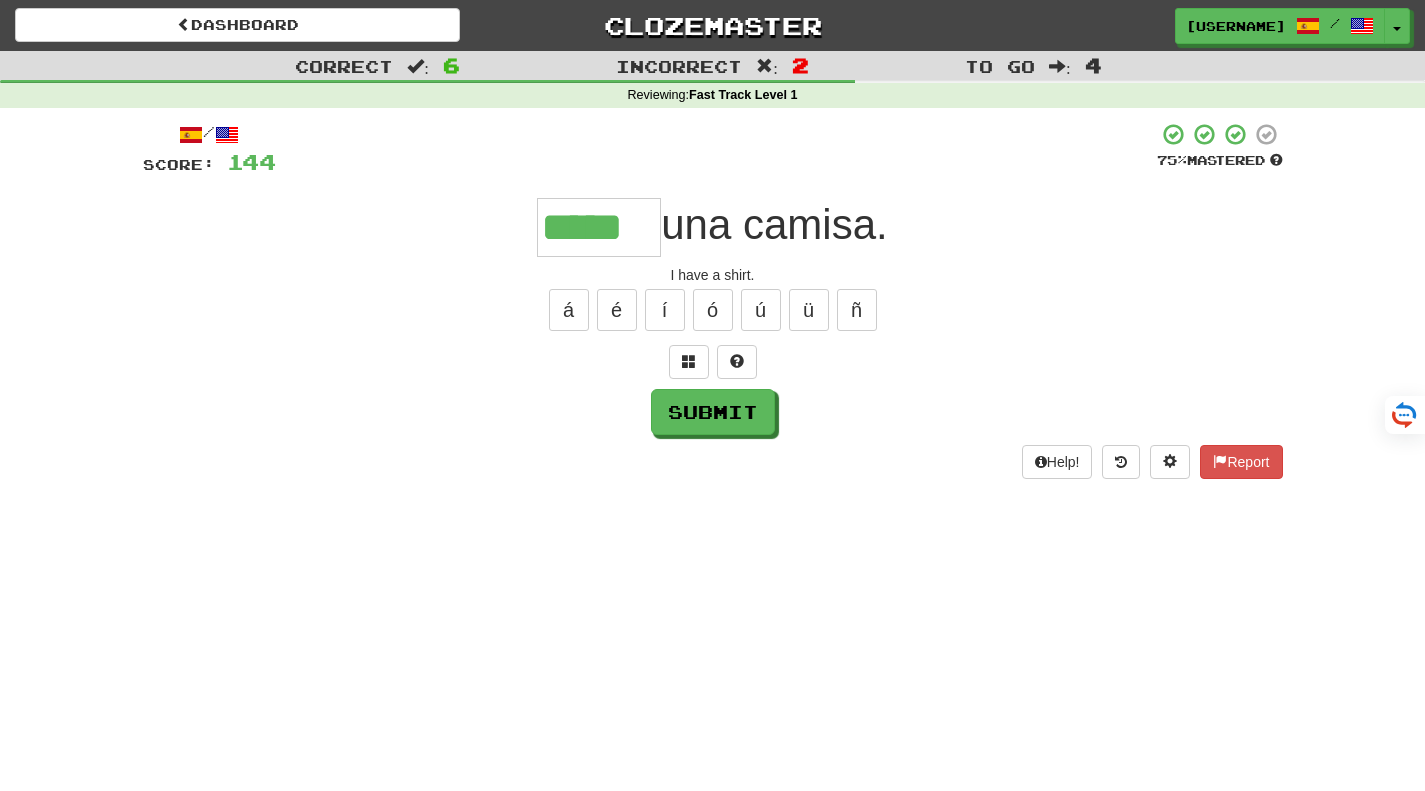 type on "*****" 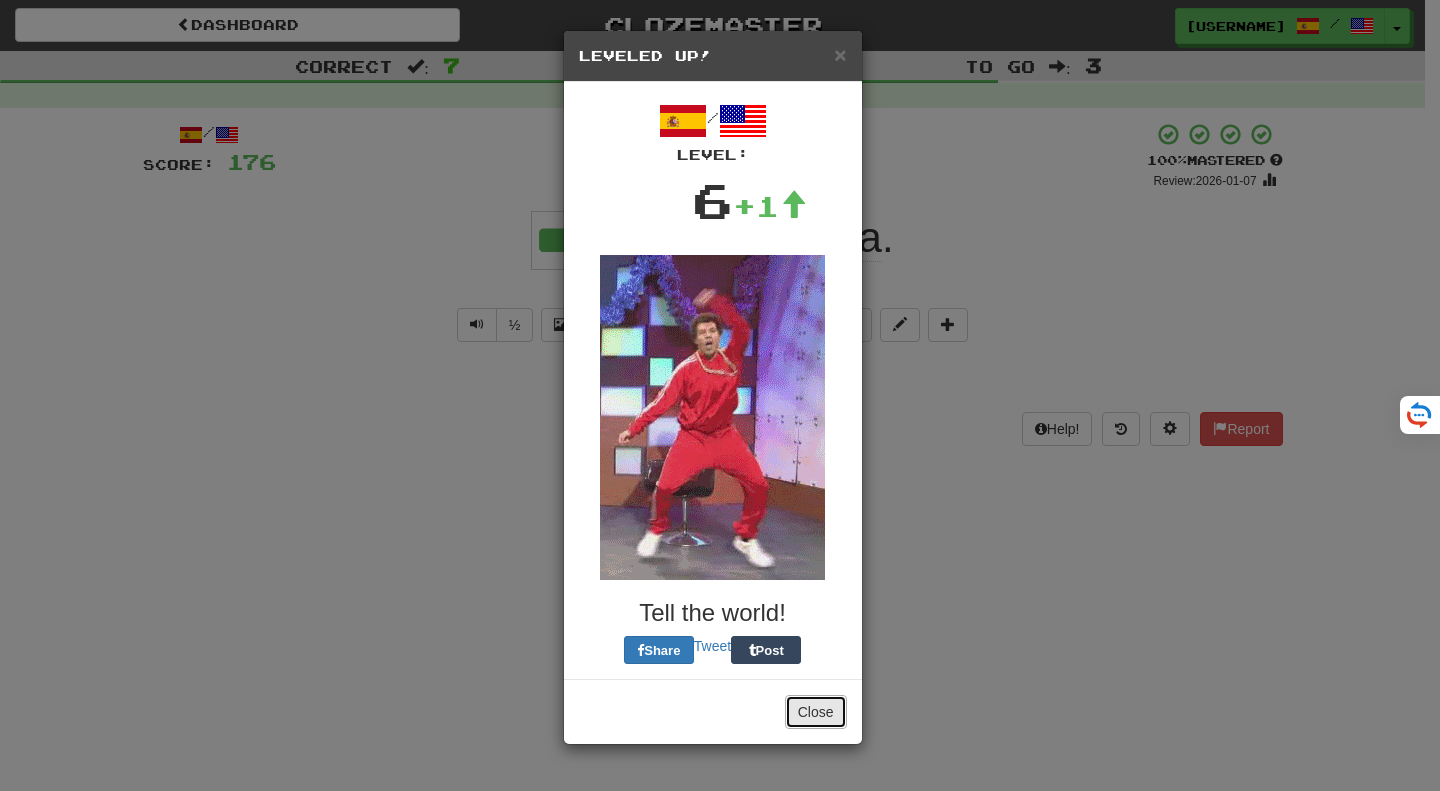 click on "Close" at bounding box center (816, 712) 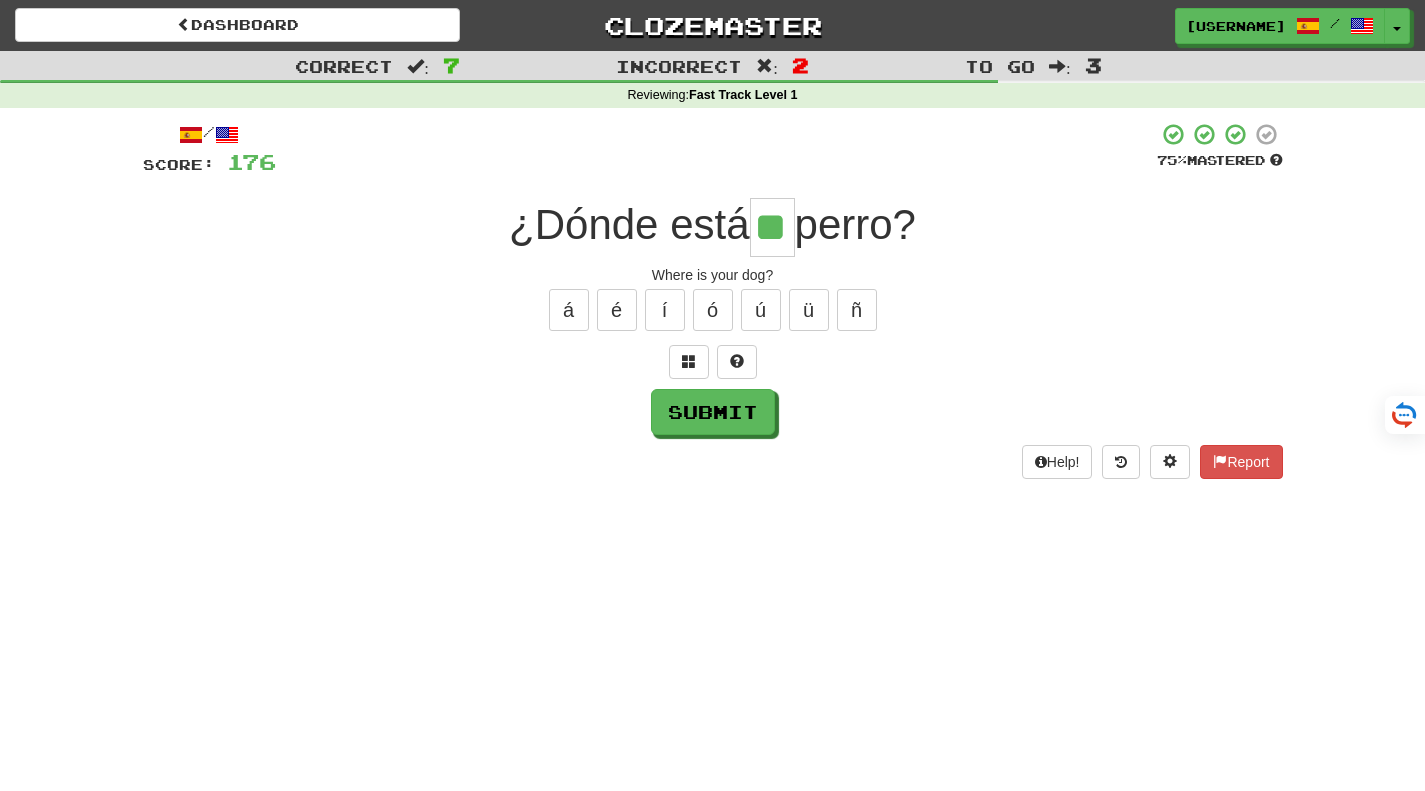 type on "**" 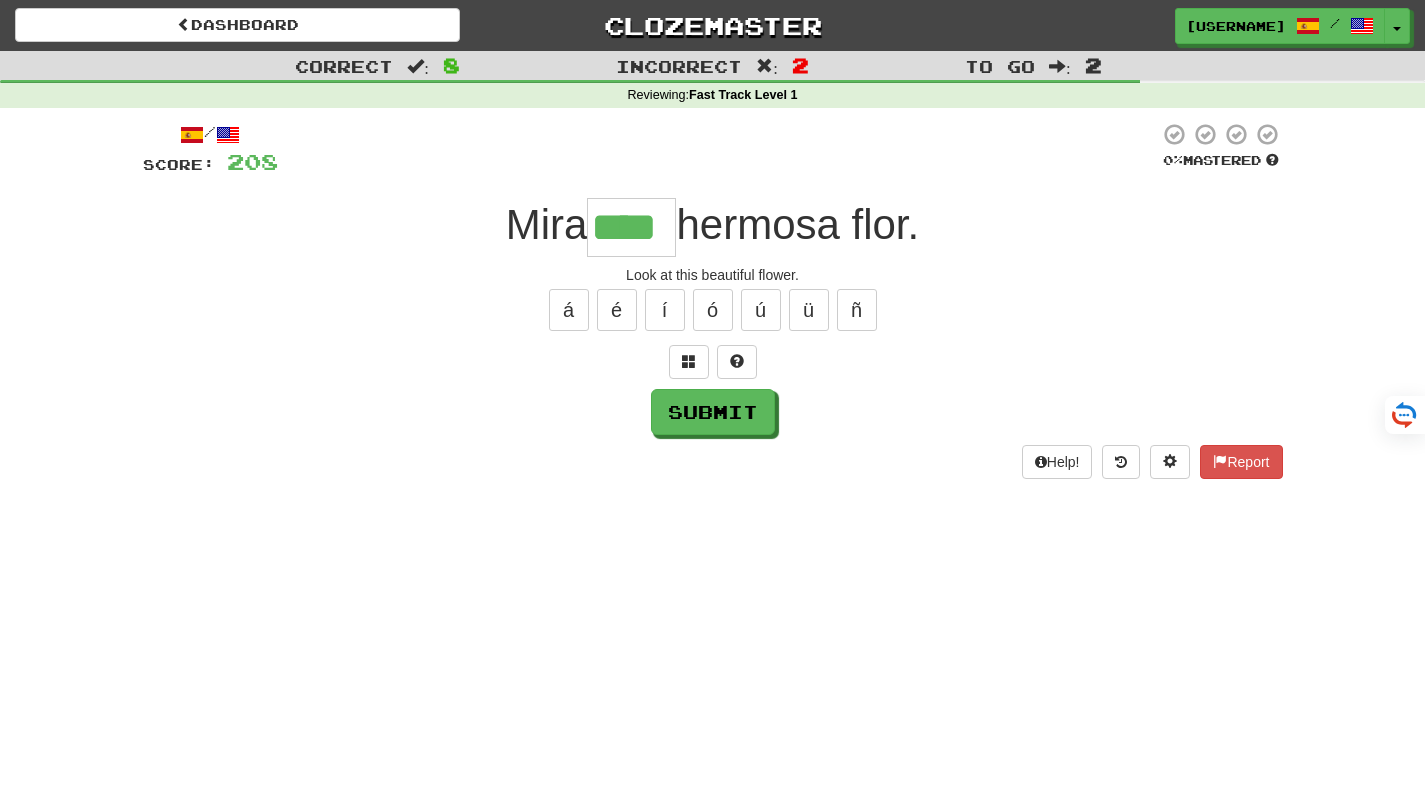 type on "****" 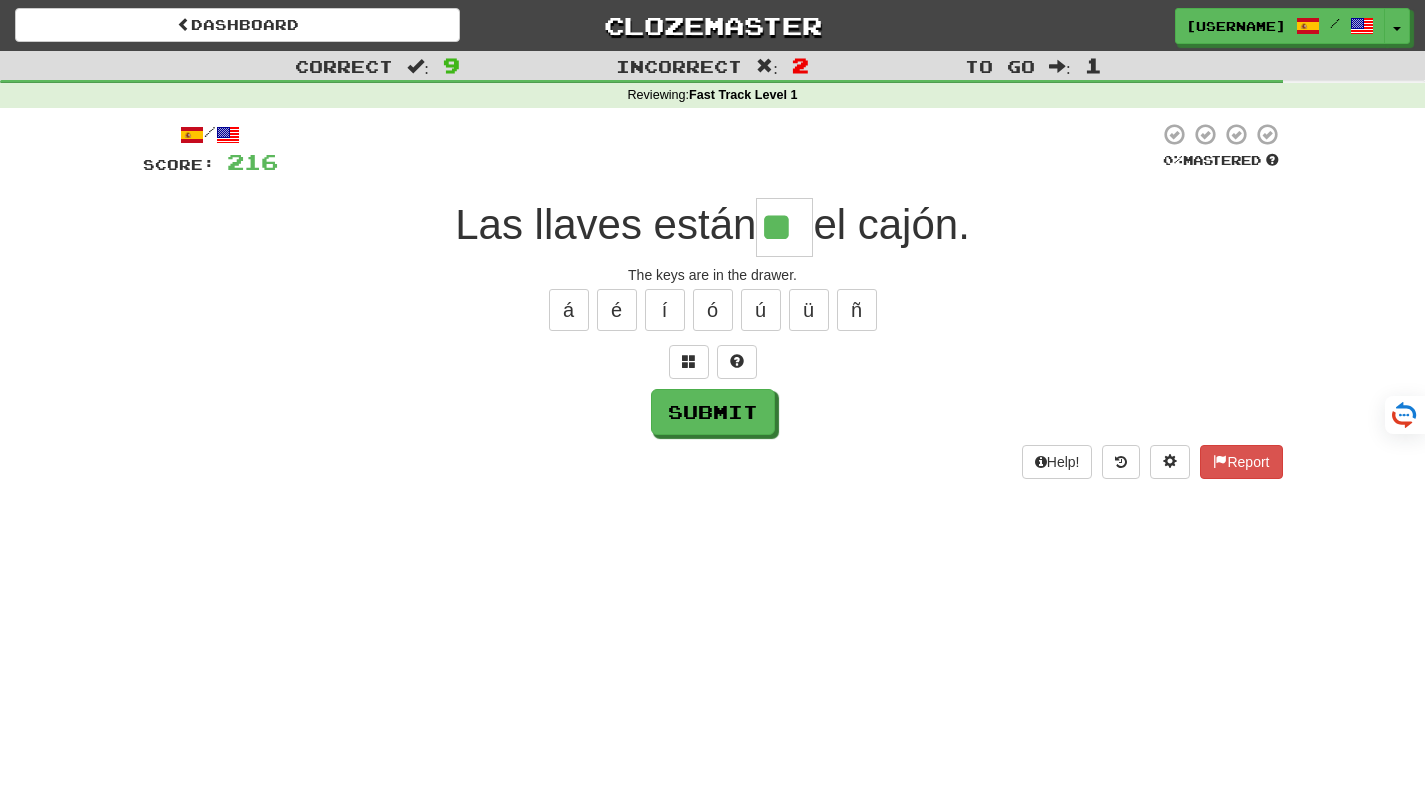 type on "**" 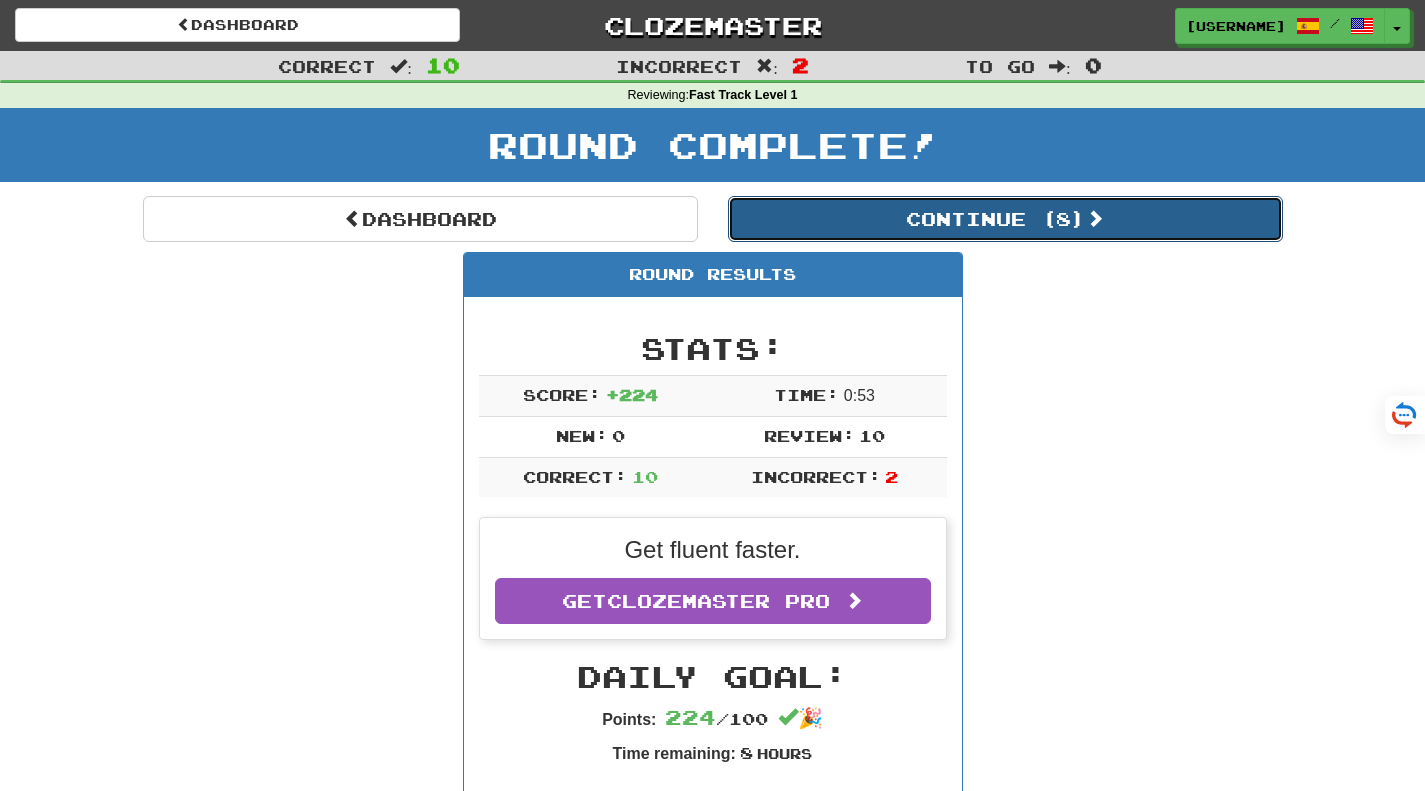click on "Continue ( 8 )" at bounding box center (1005, 219) 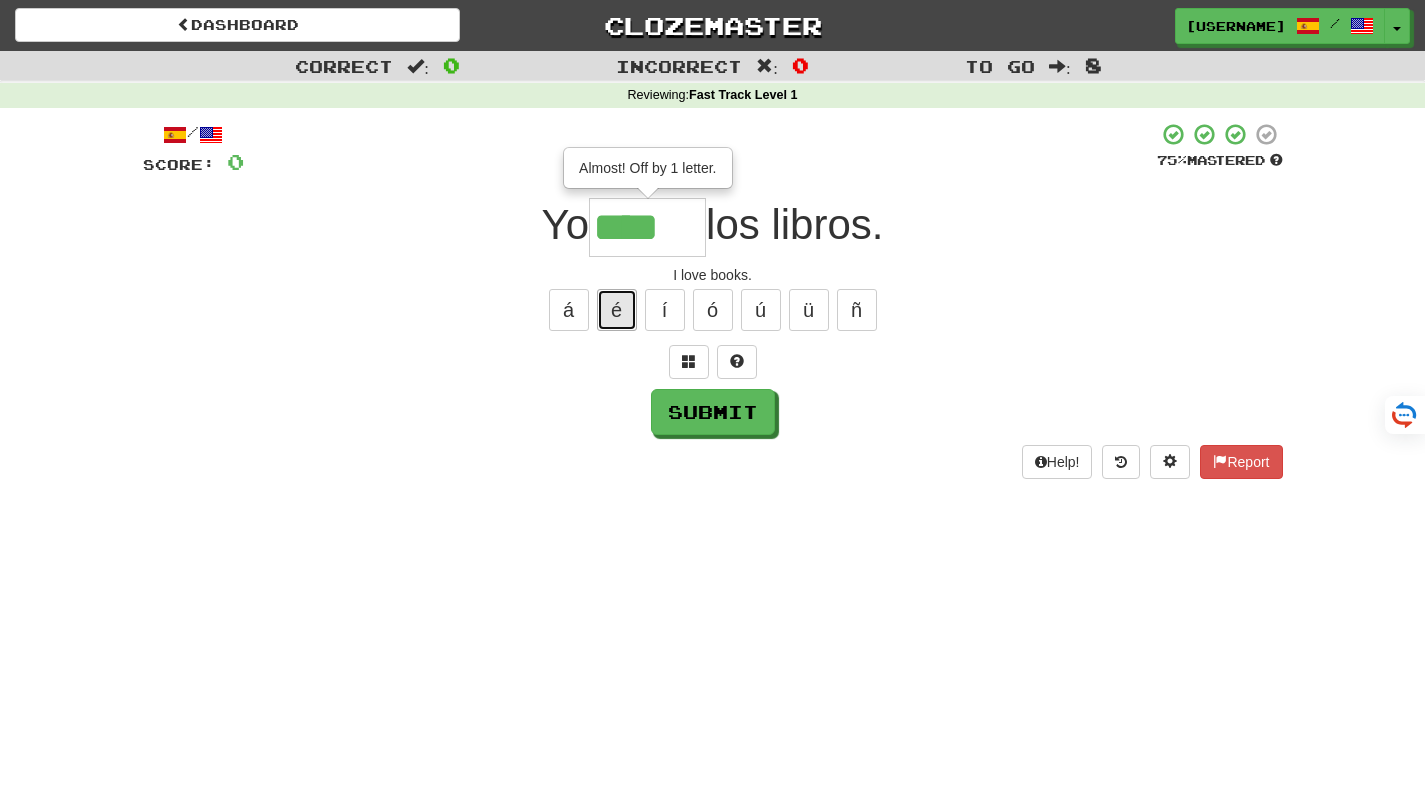 click on "é" at bounding box center [617, 310] 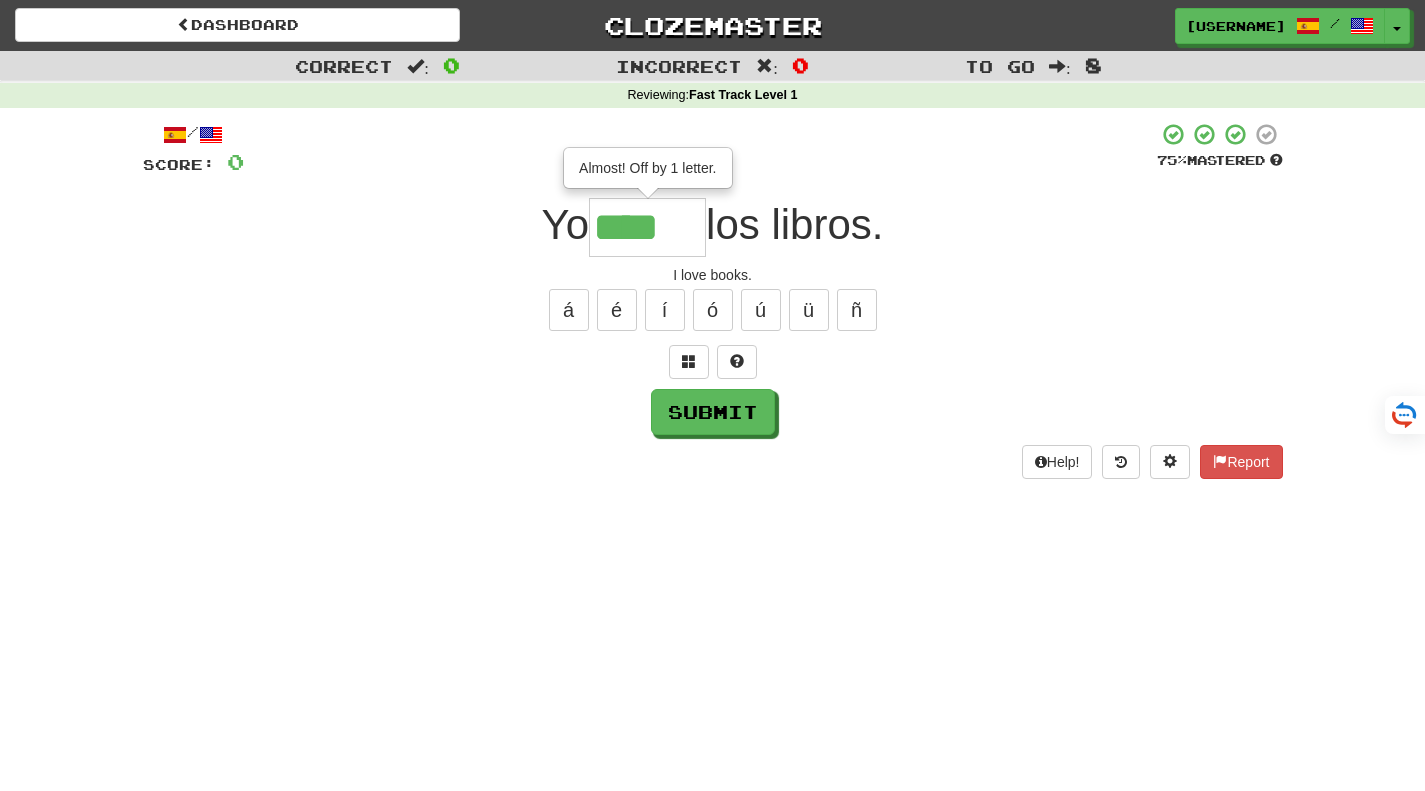 type on "*****" 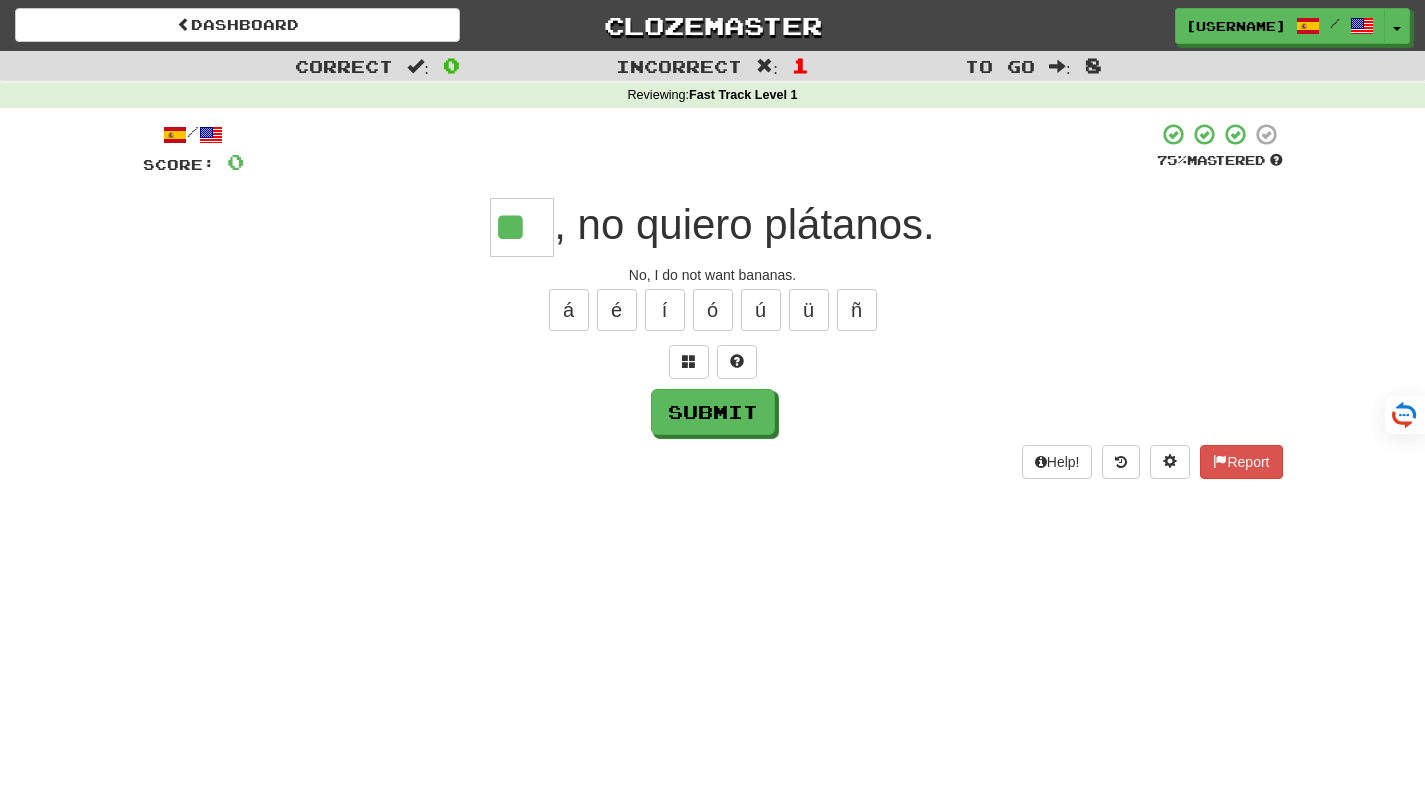 type on "**" 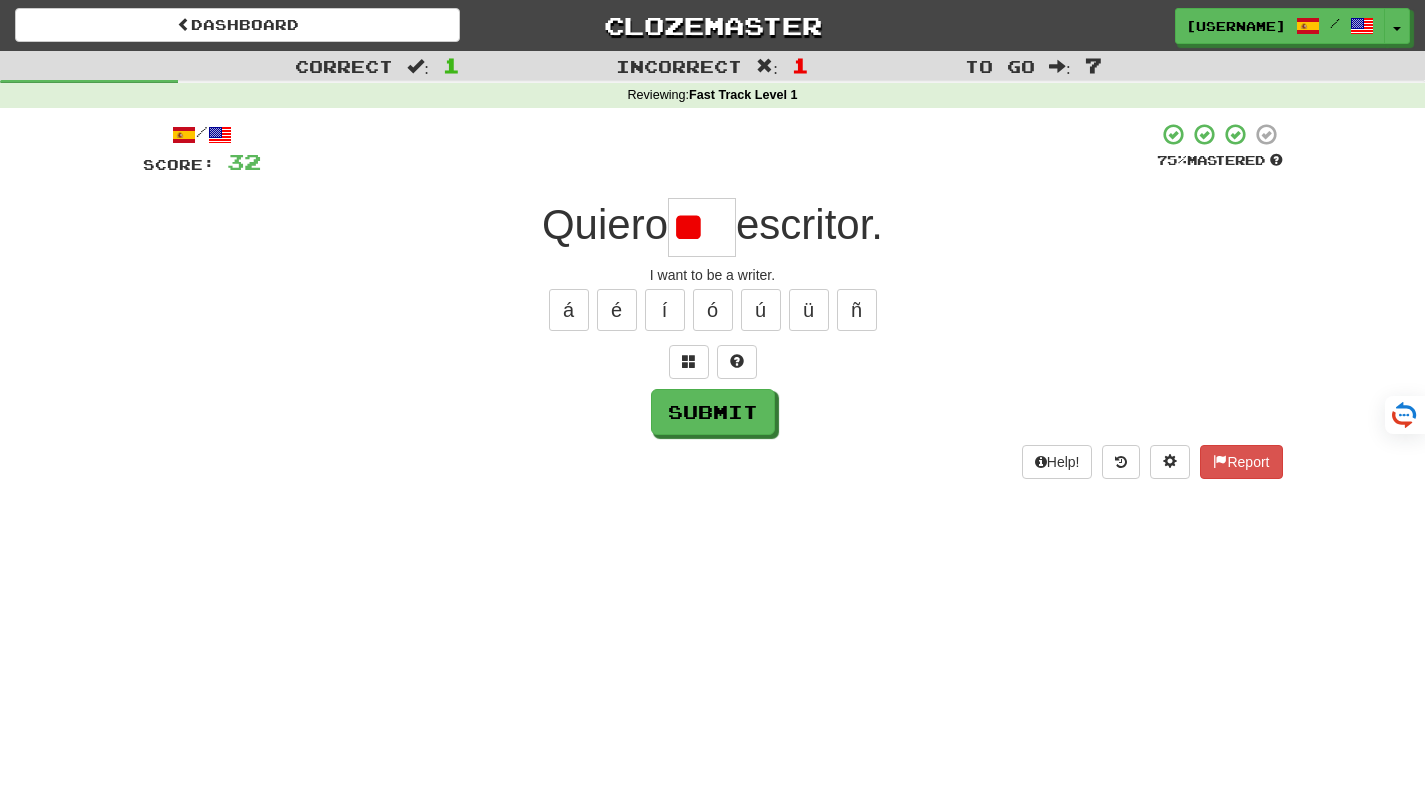 scroll, scrollTop: 0, scrollLeft: 0, axis: both 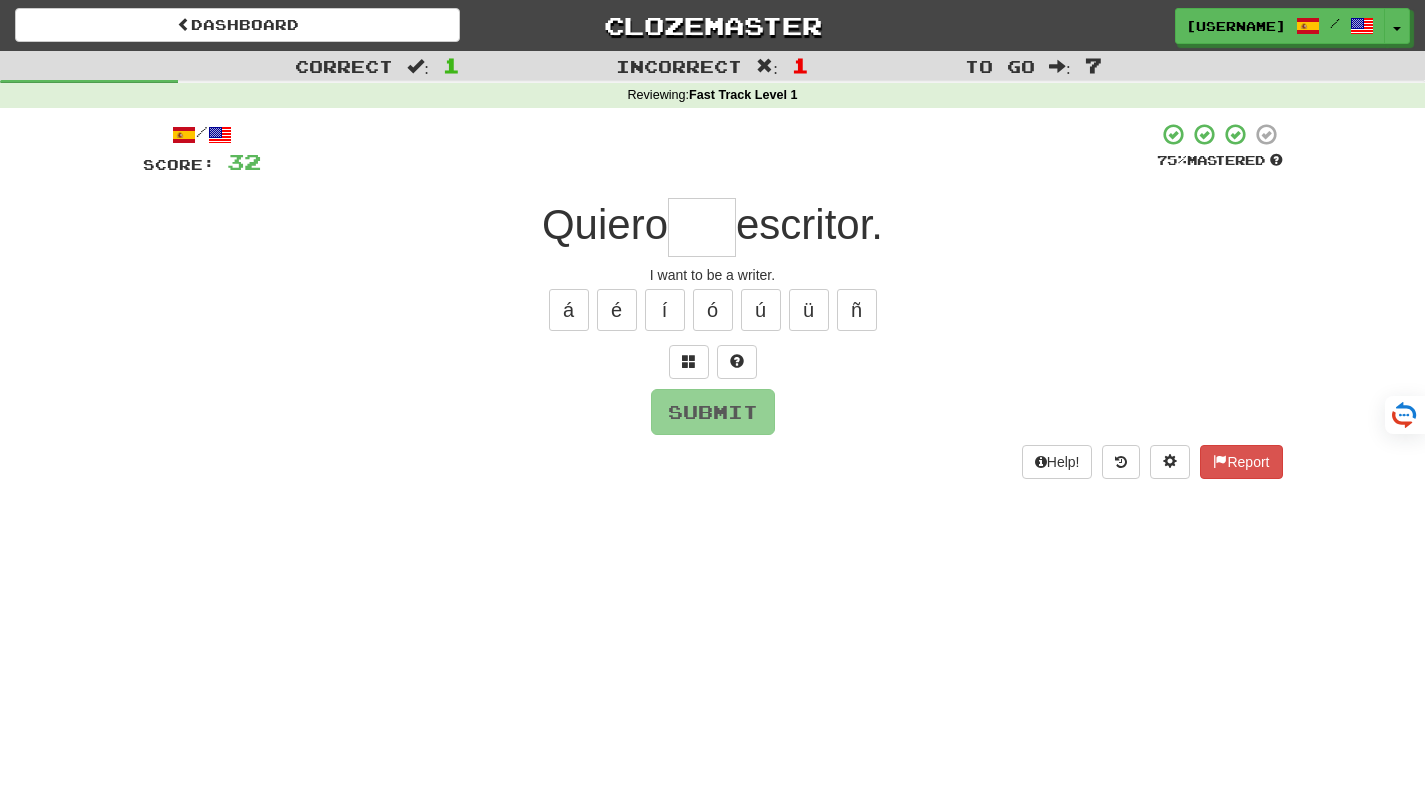 type on "*" 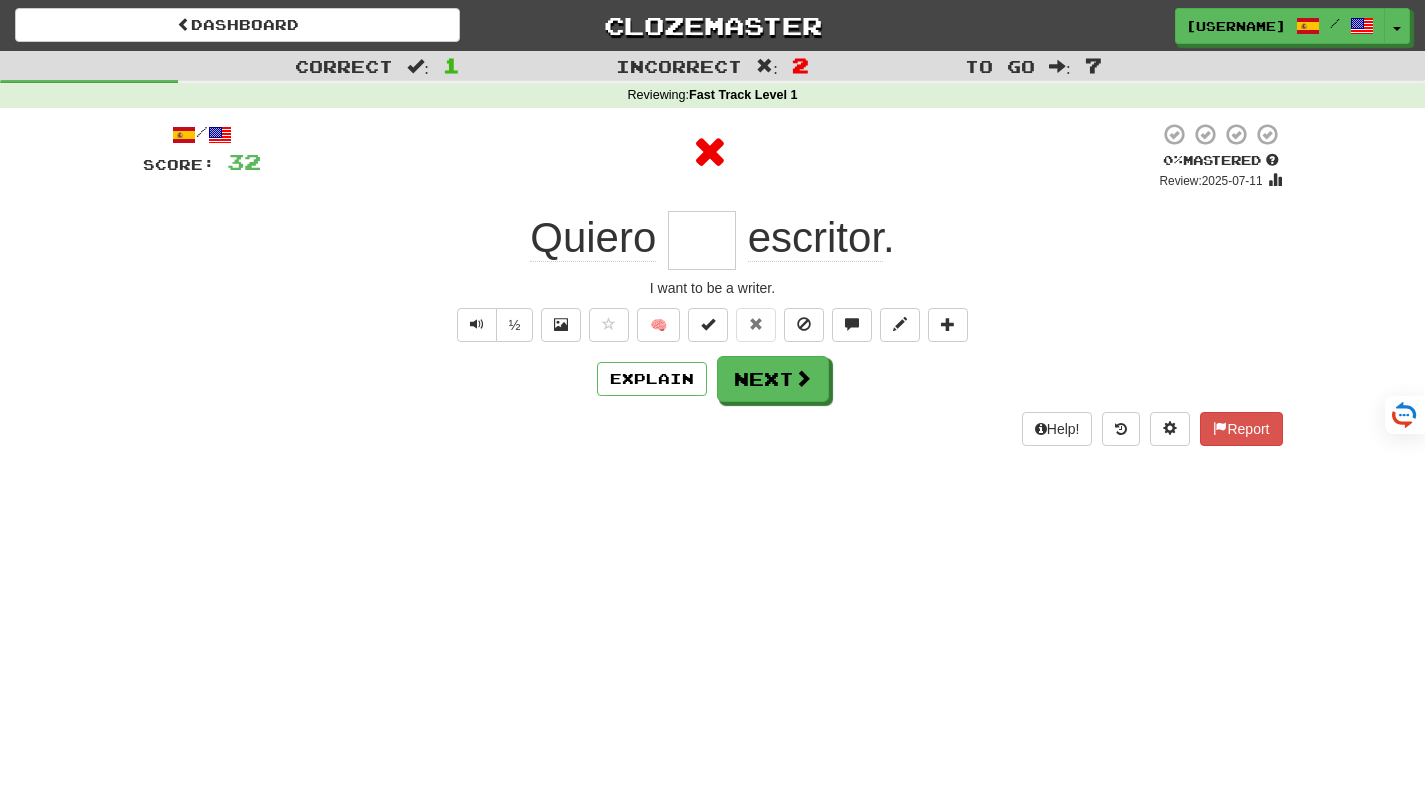 type on "***" 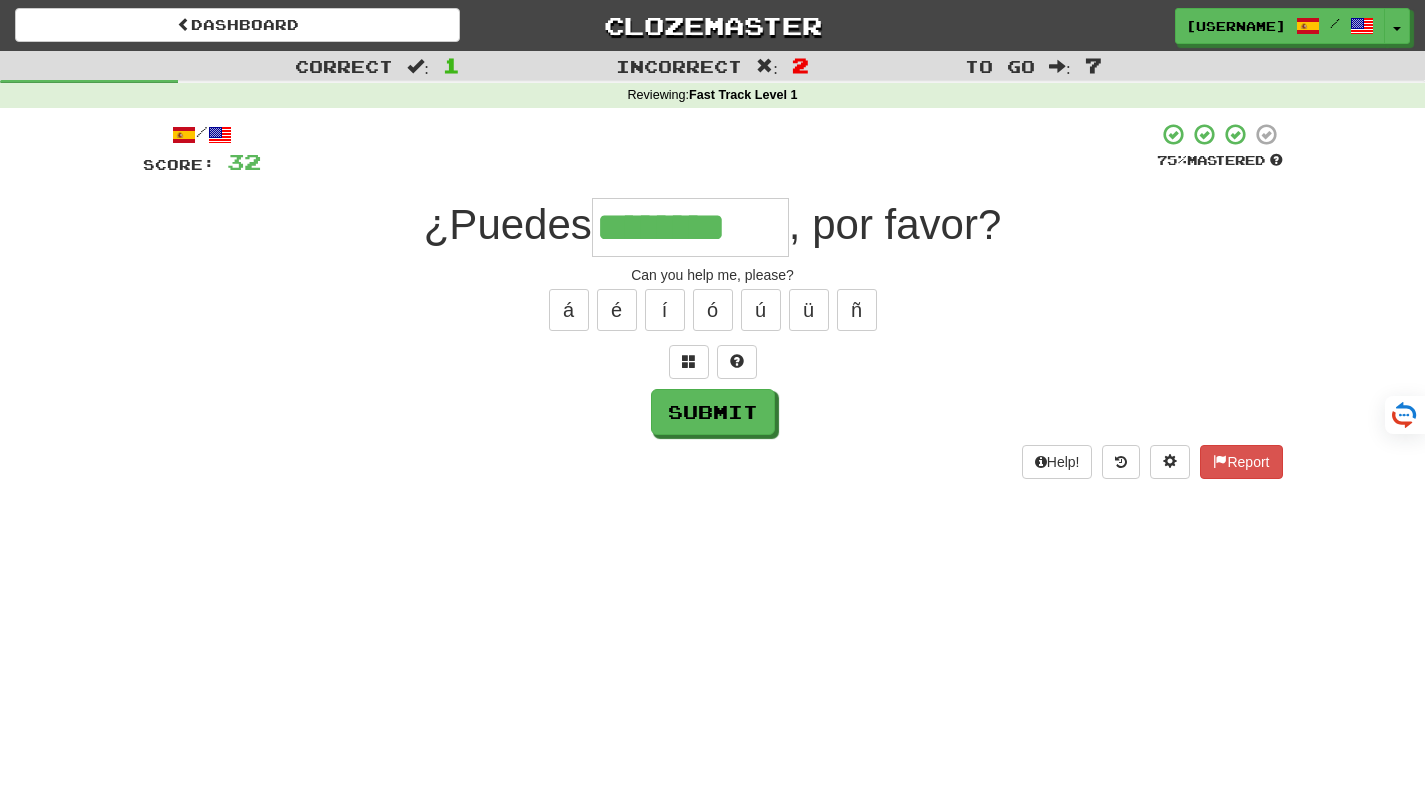 type on "********" 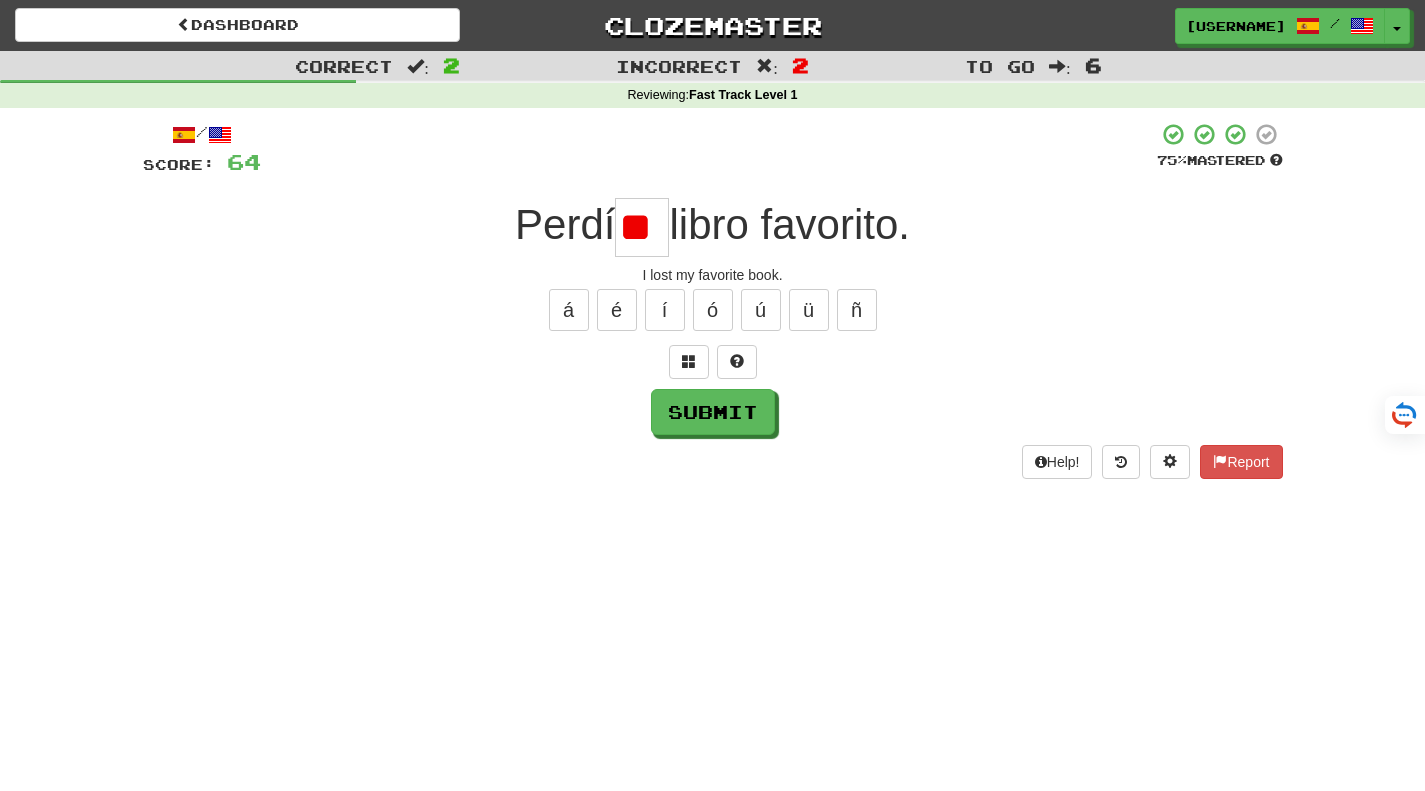 scroll, scrollTop: 0, scrollLeft: 0, axis: both 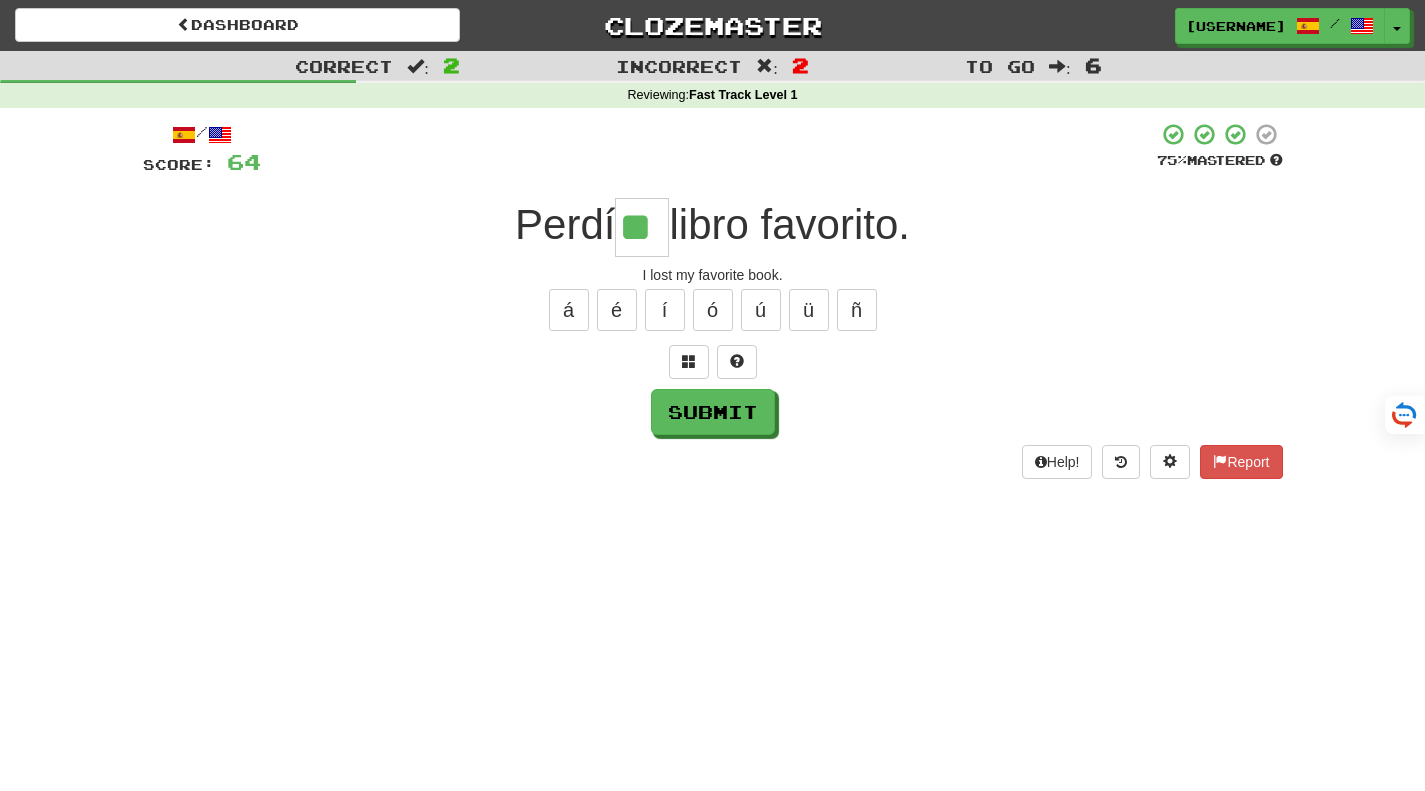 type on "**" 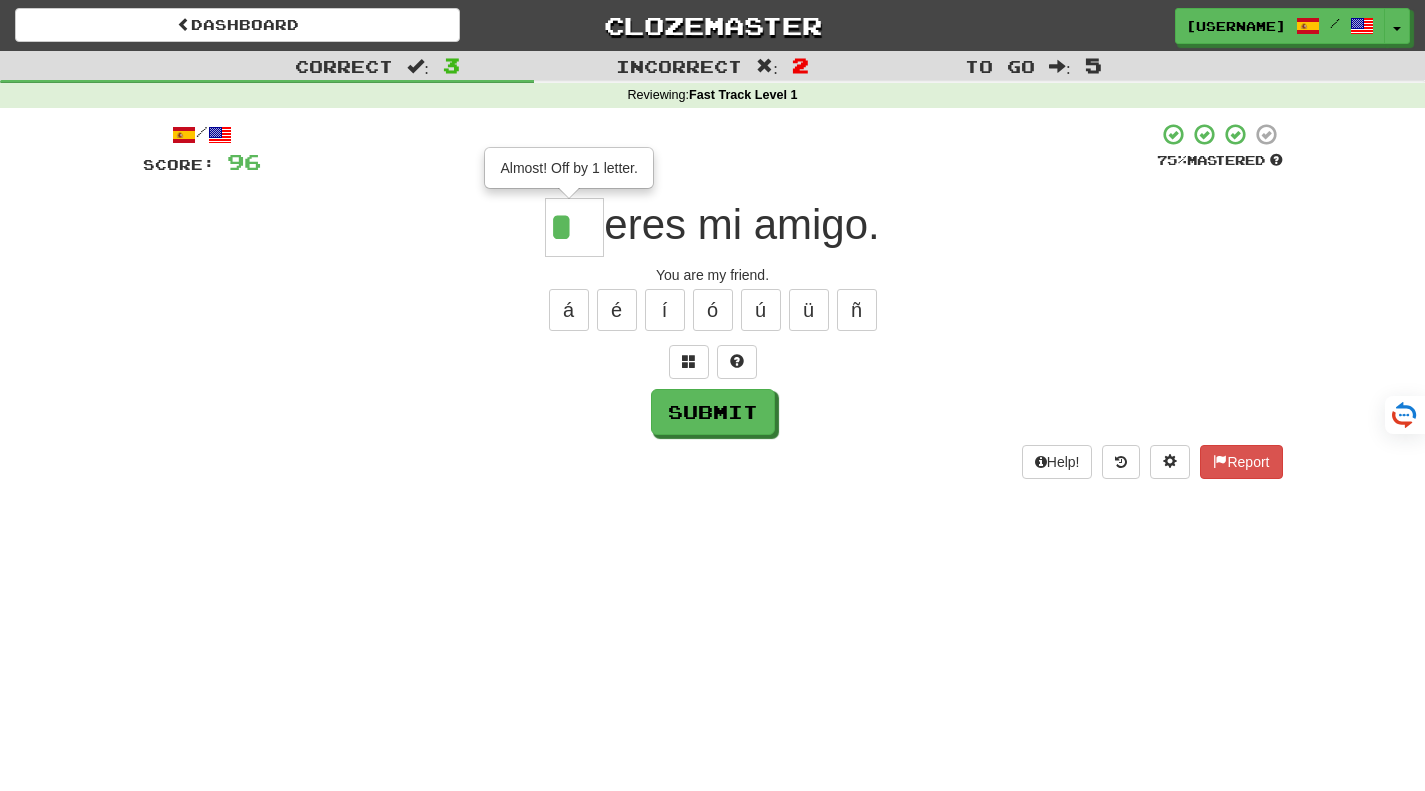type on "**" 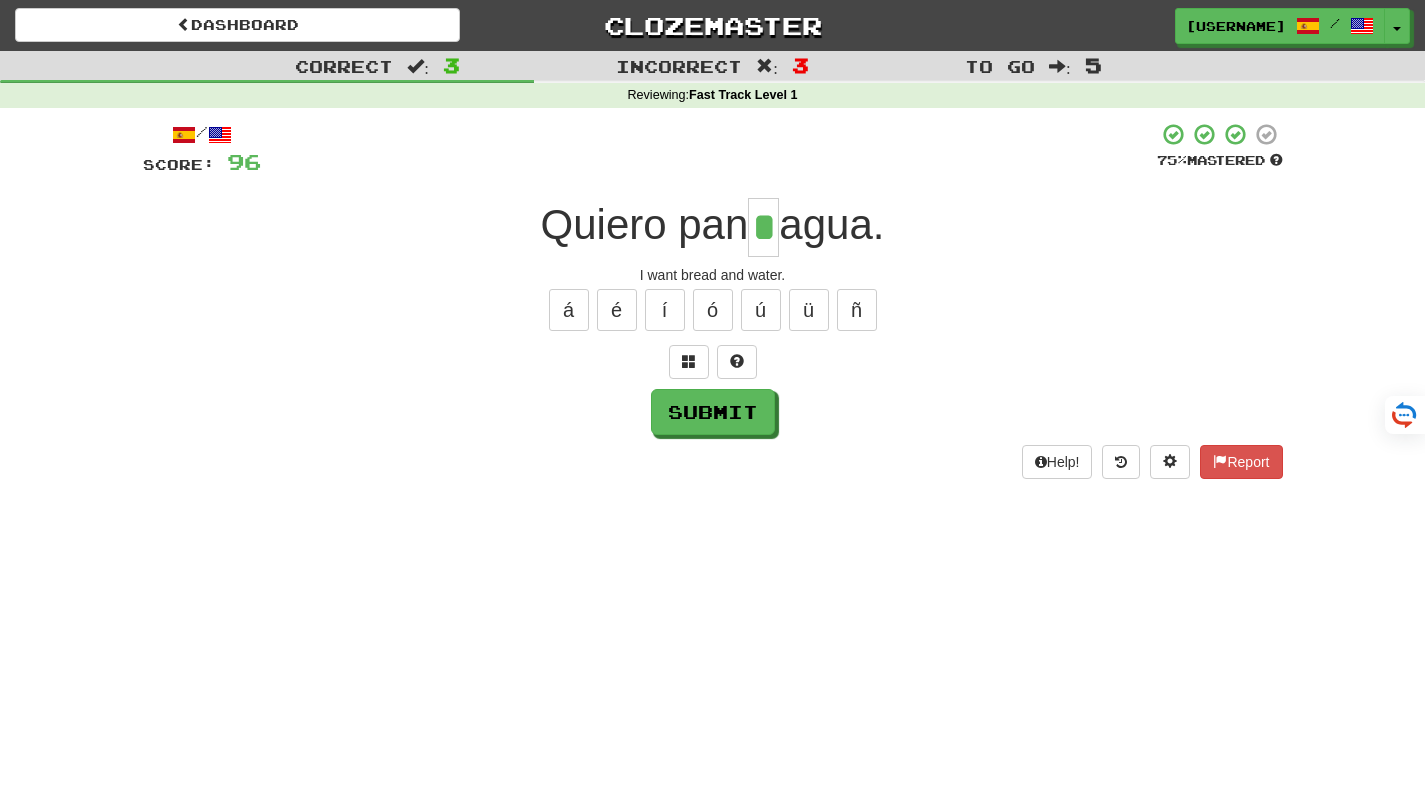 type on "*" 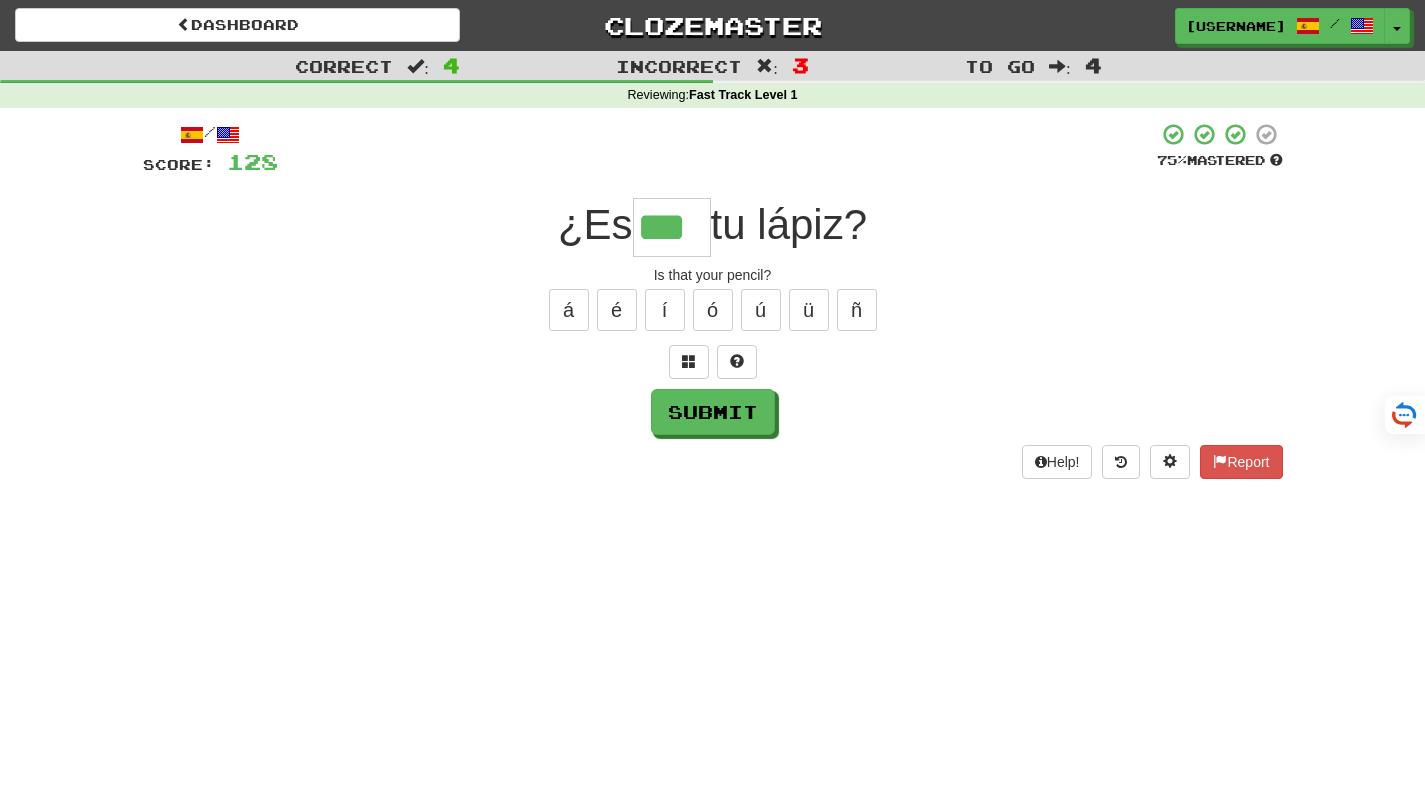 type on "***" 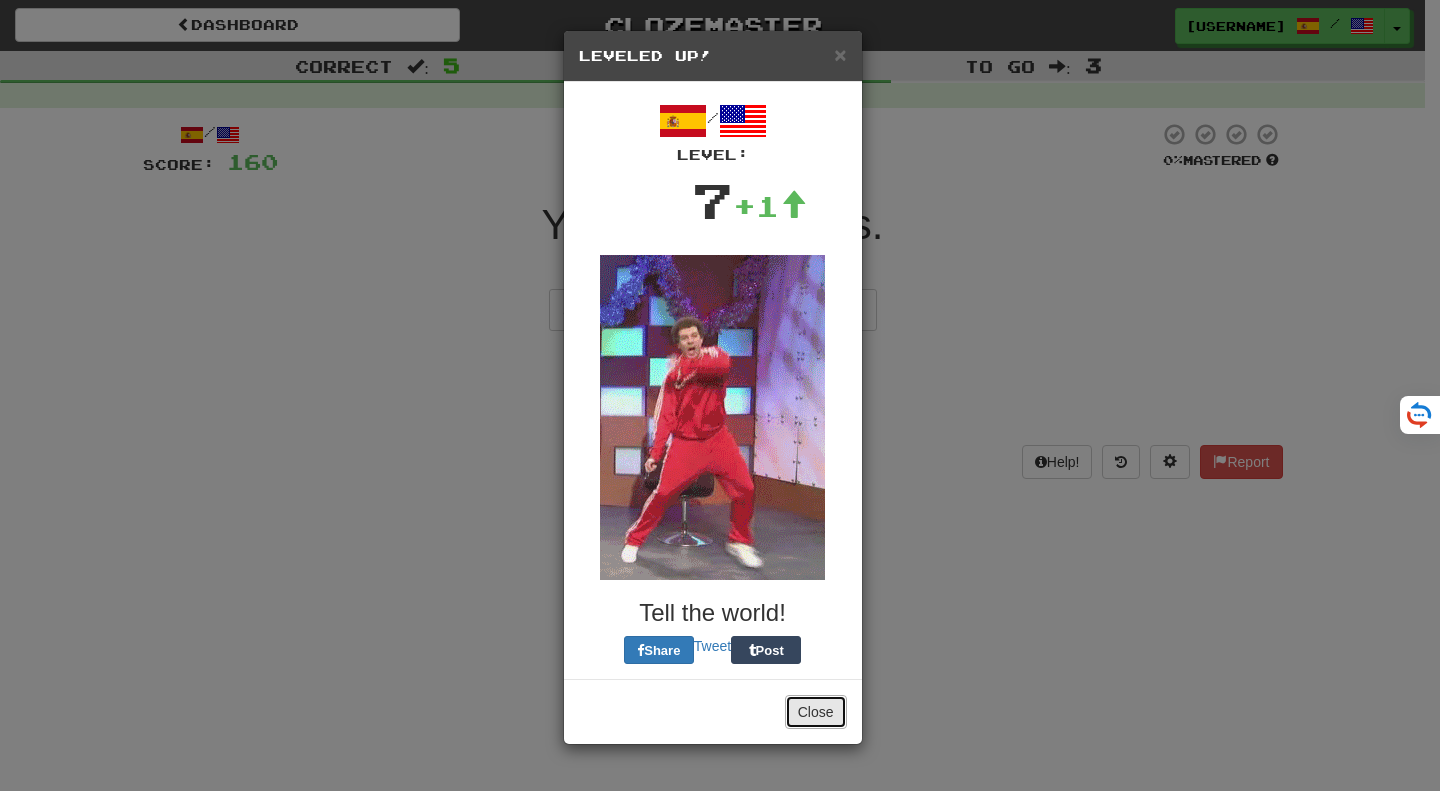 click on "Close" at bounding box center [816, 712] 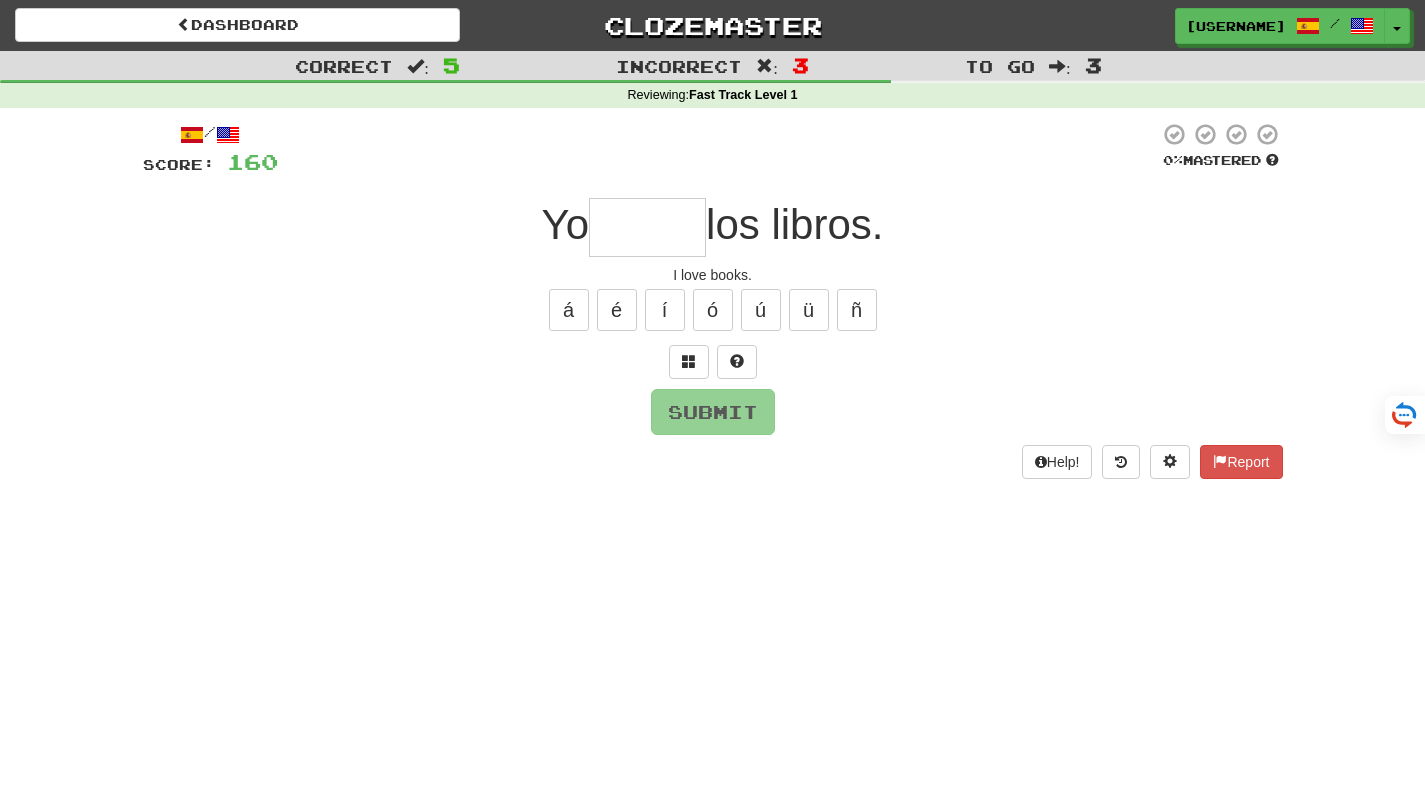 type on "*****" 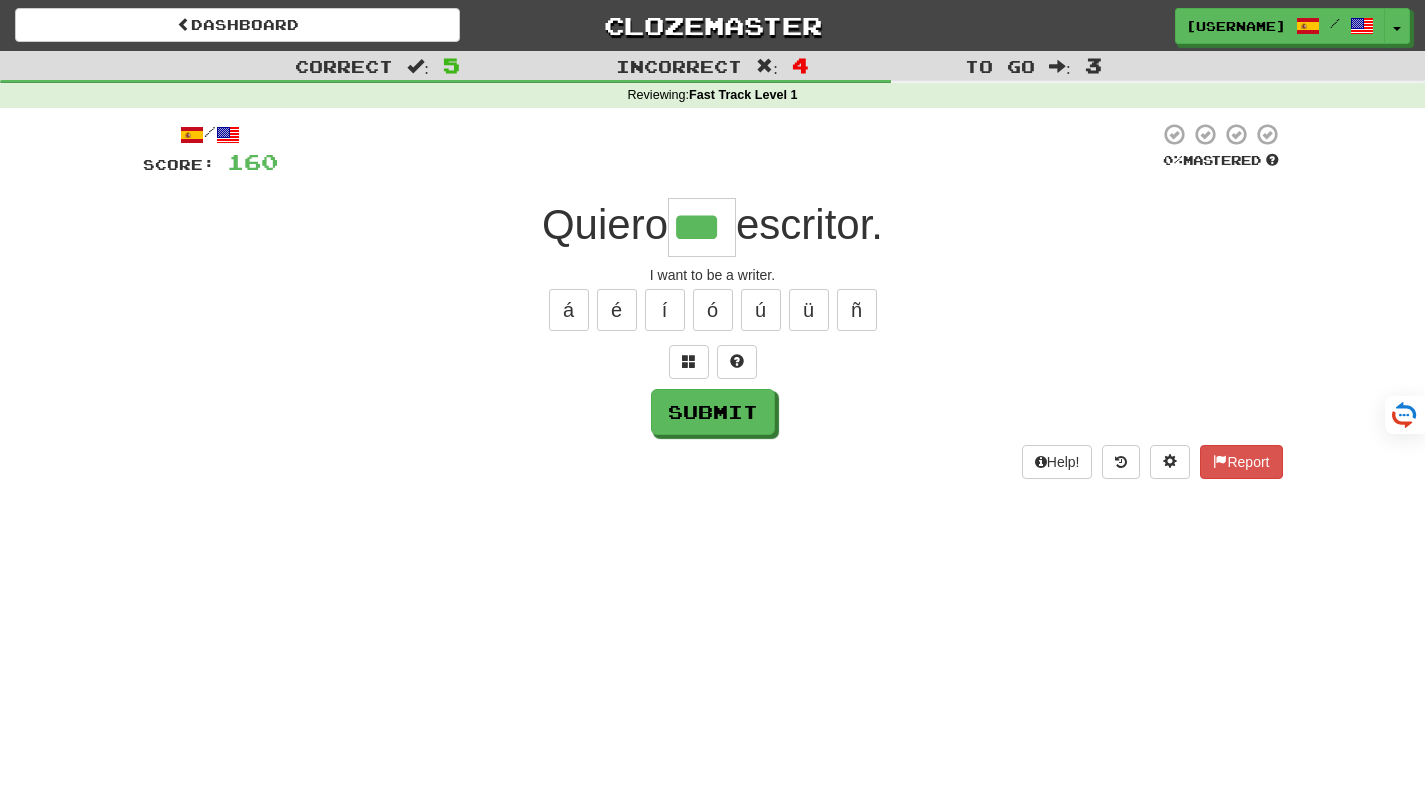 type on "***" 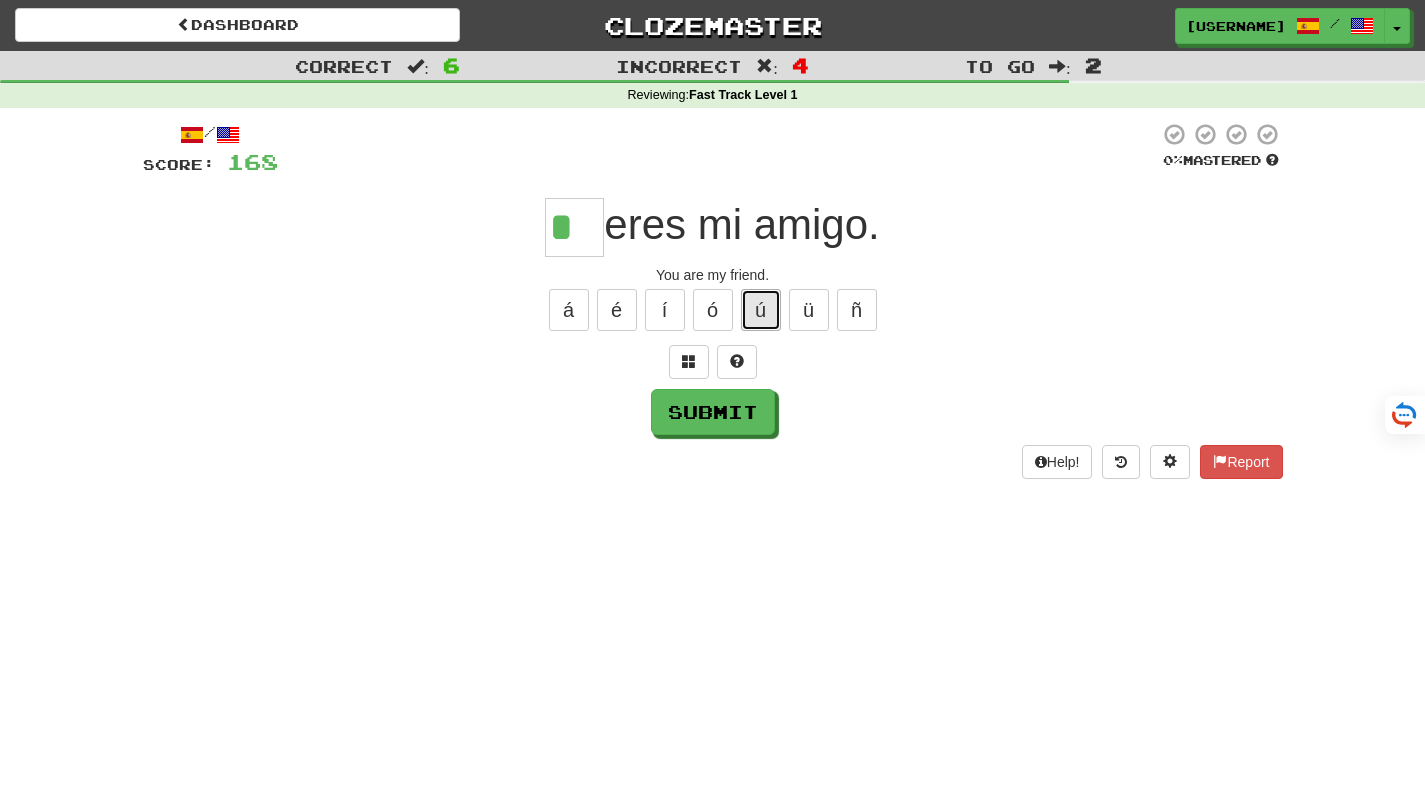 click on "ú" at bounding box center (761, 310) 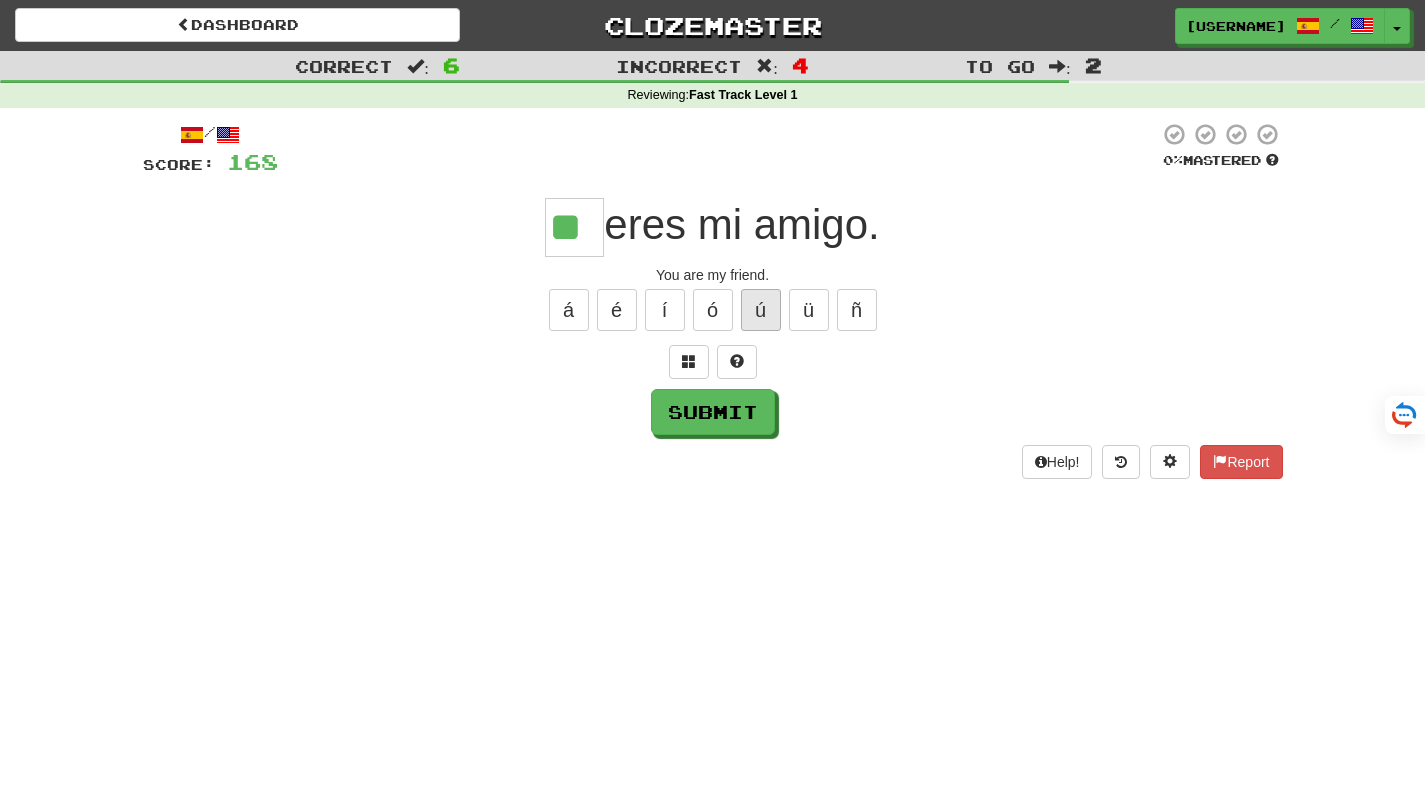 type on "**" 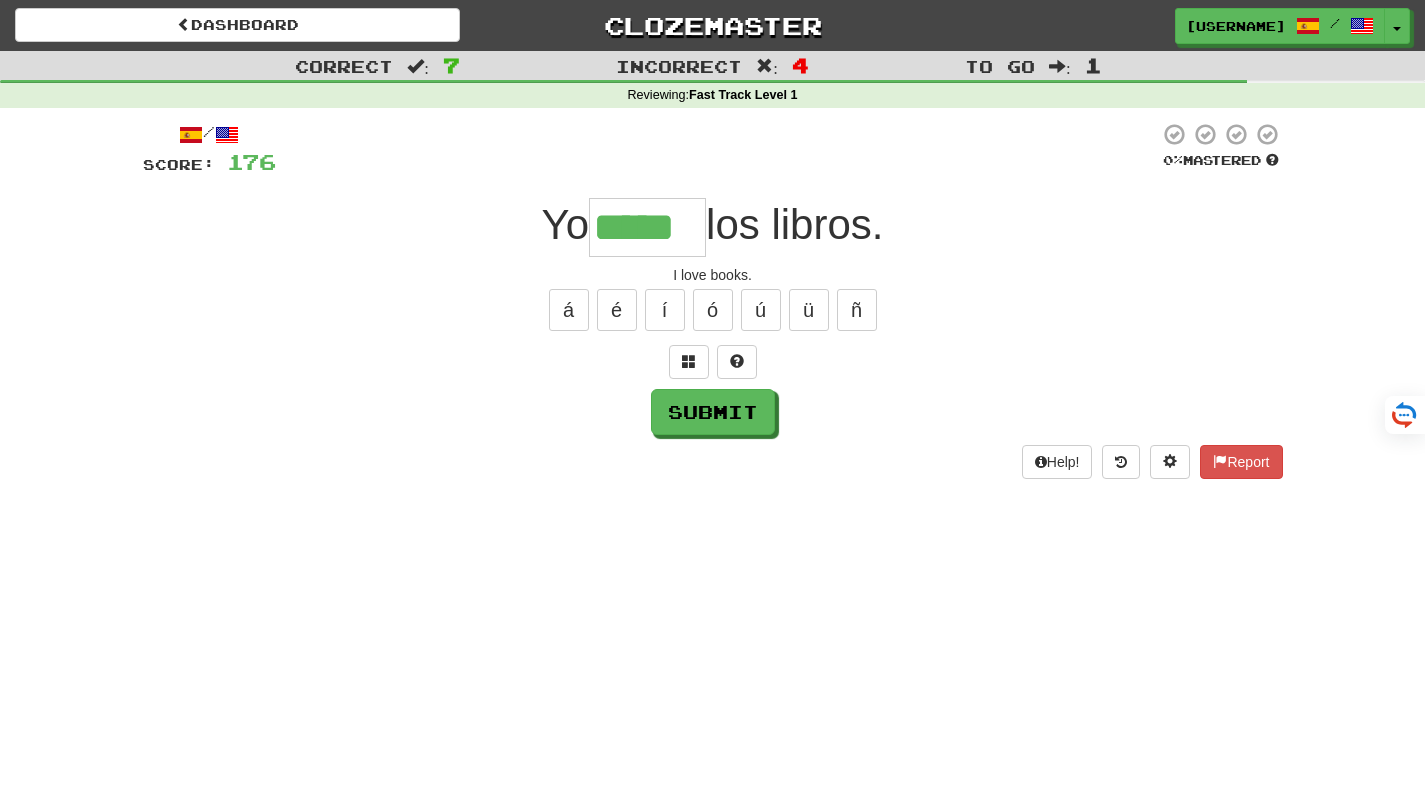 type on "*****" 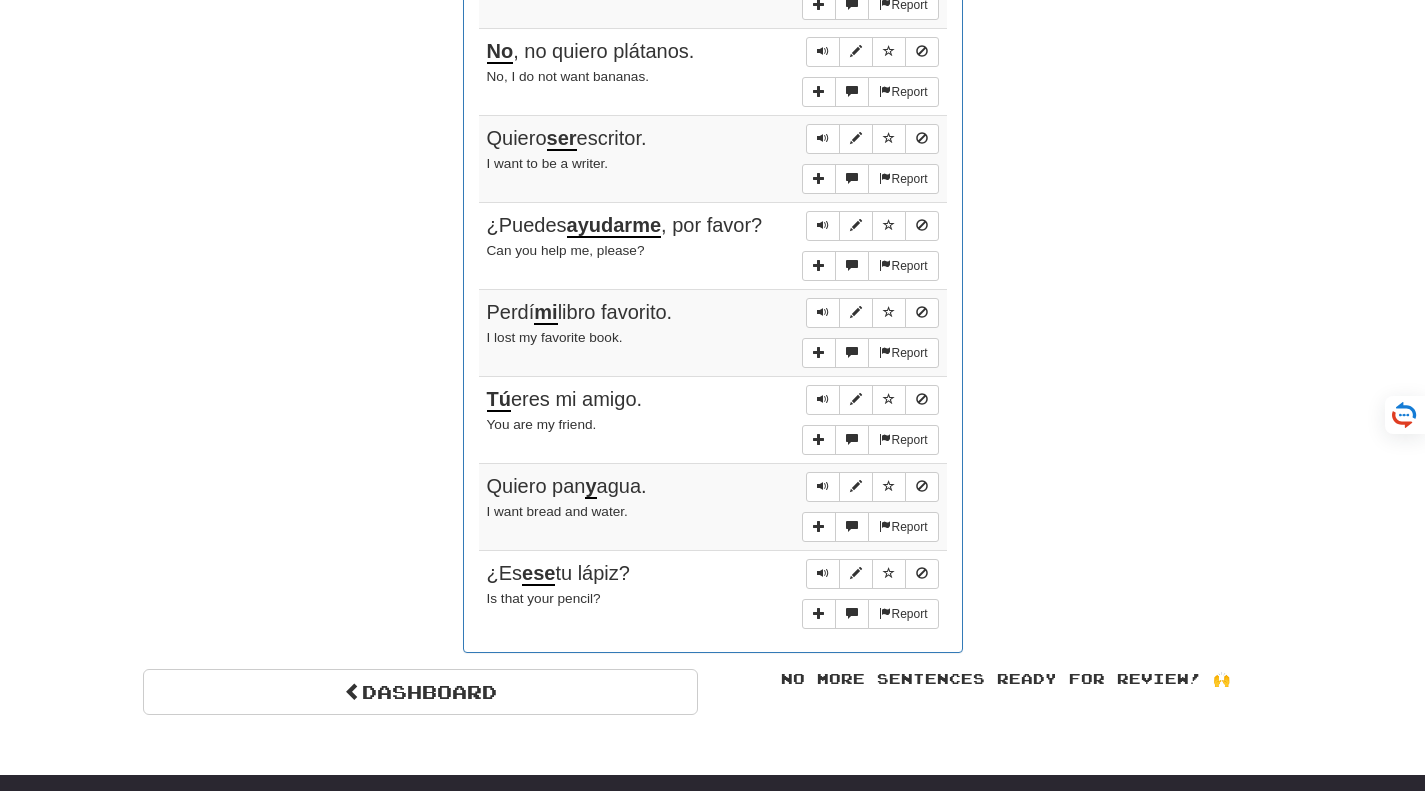 scroll, scrollTop: 1392, scrollLeft: 0, axis: vertical 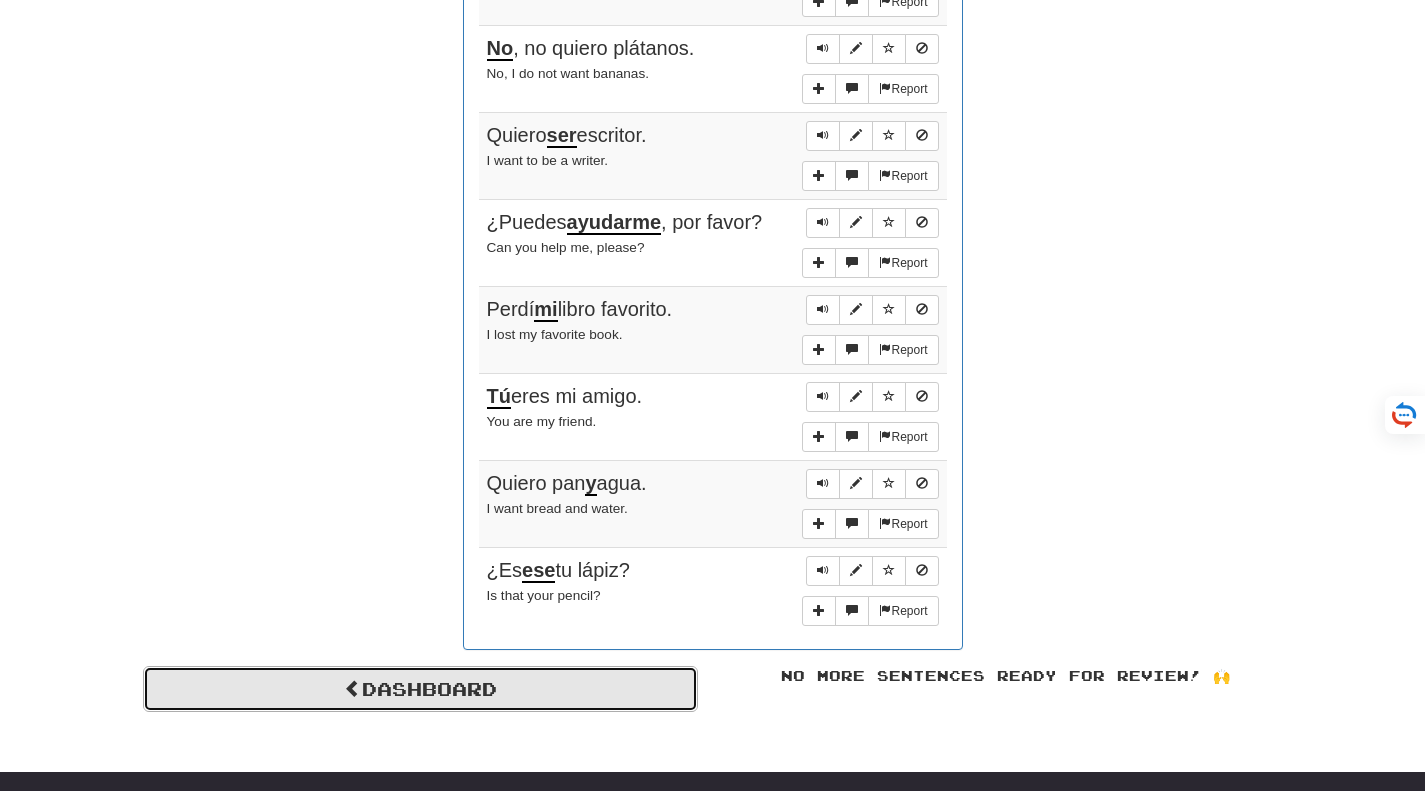 click on "Dashboard" at bounding box center [420, 689] 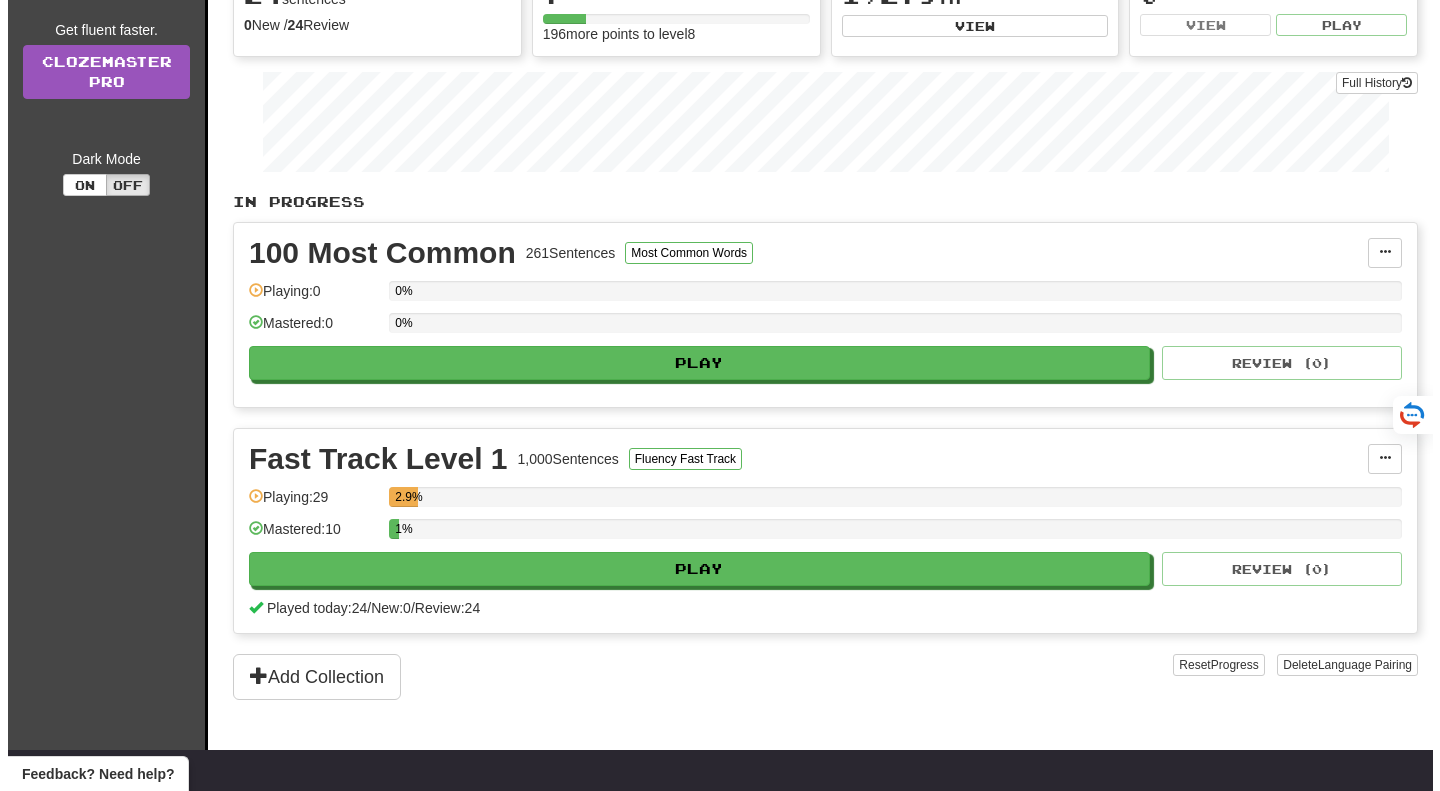 scroll, scrollTop: 210, scrollLeft: 0, axis: vertical 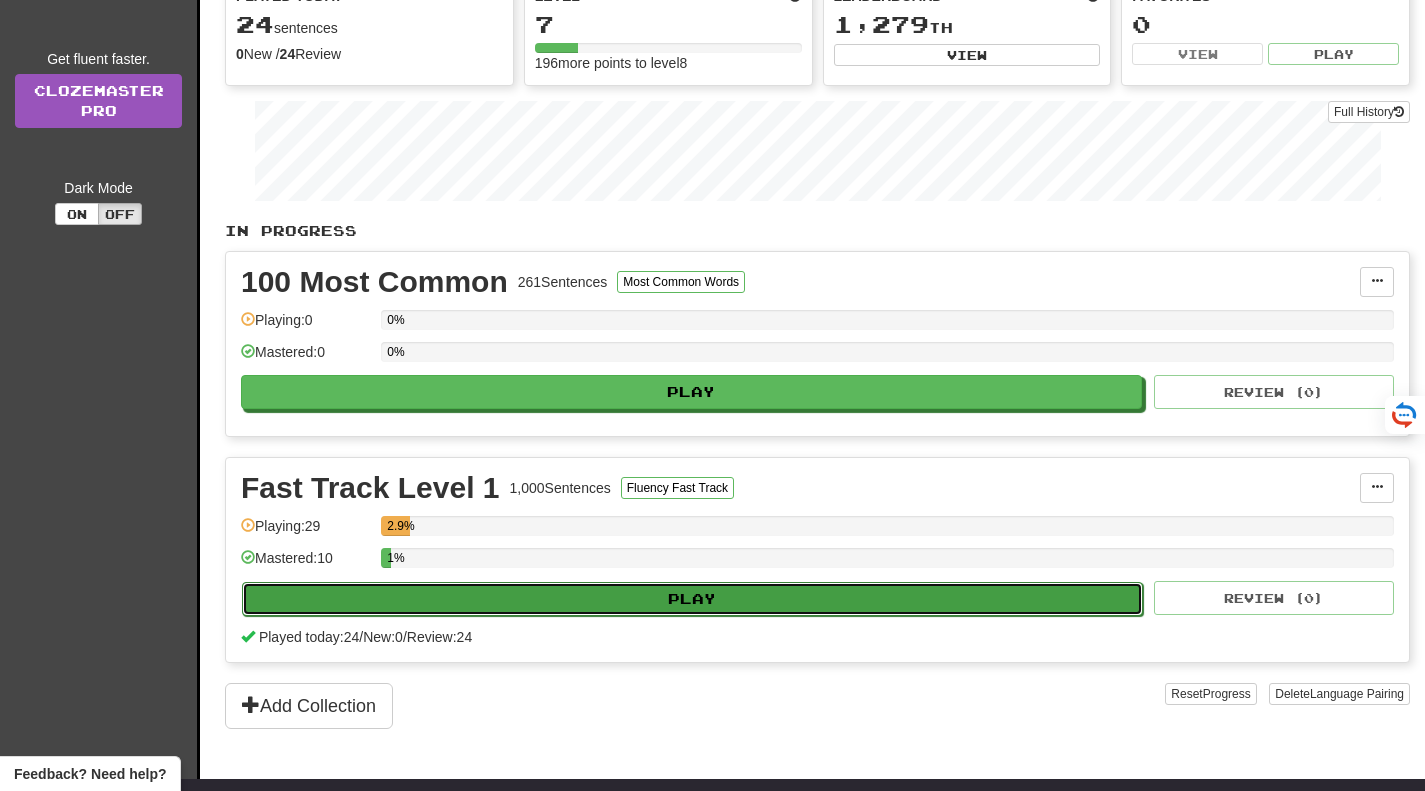 click on "Play" at bounding box center (692, 599) 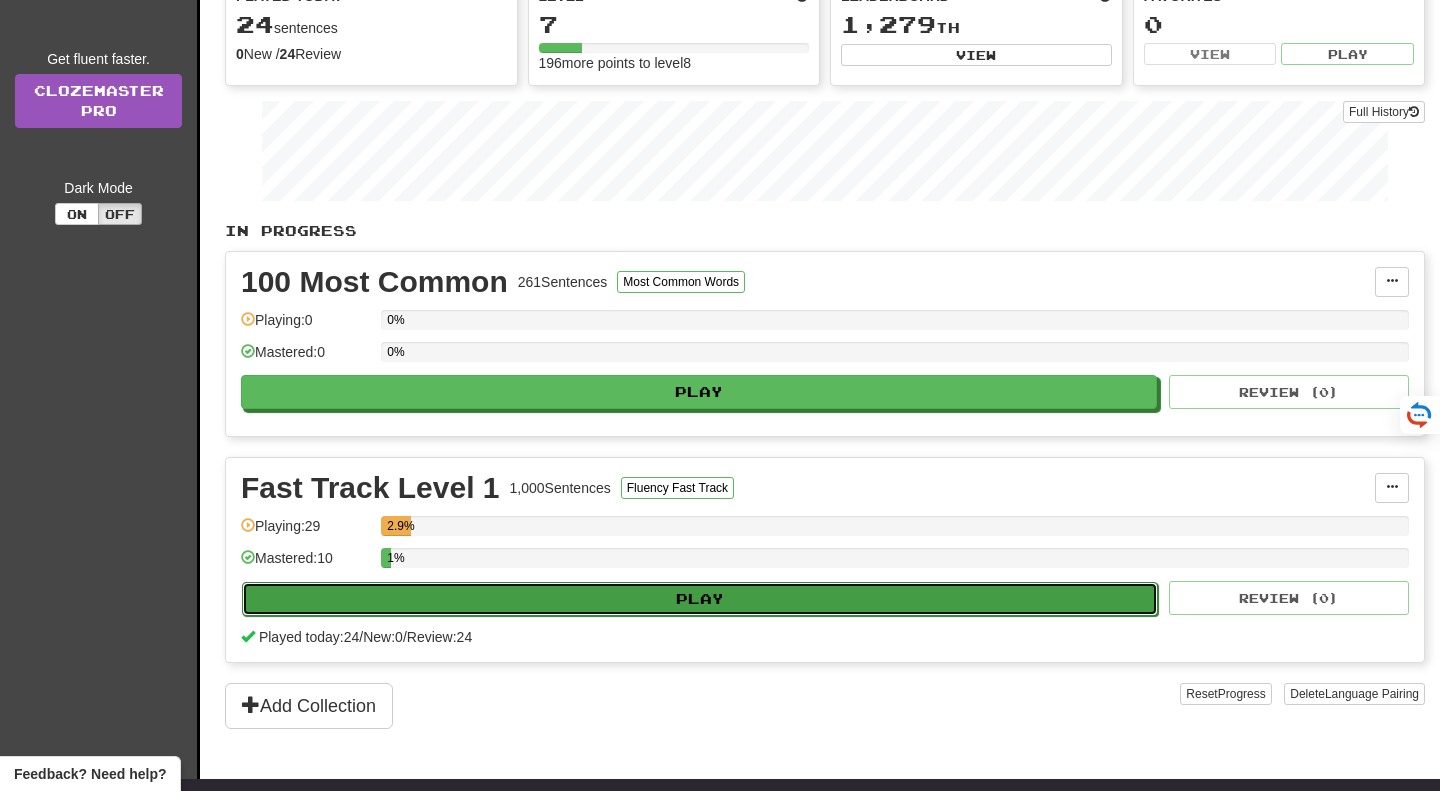 select on "**" 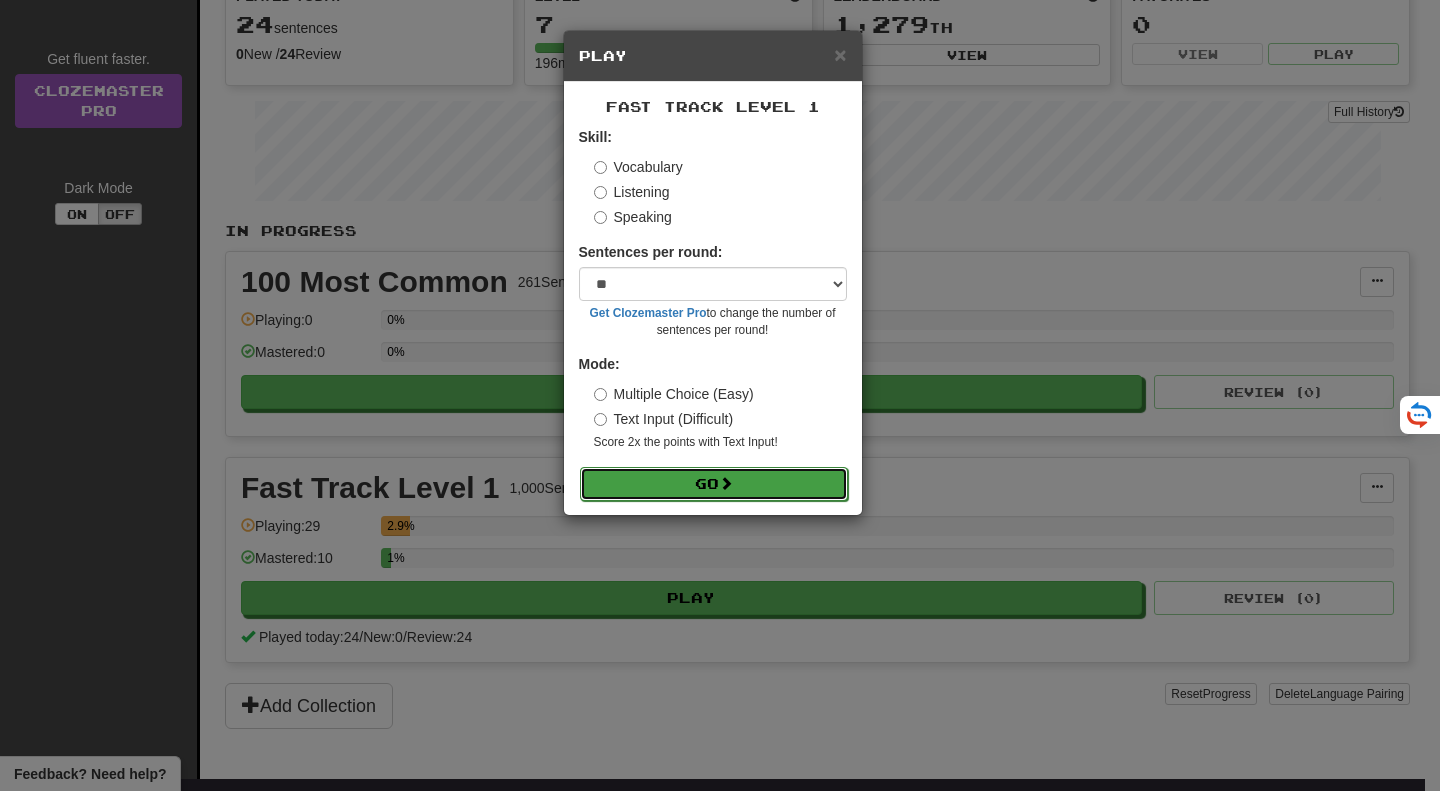 click on "Go" at bounding box center (714, 484) 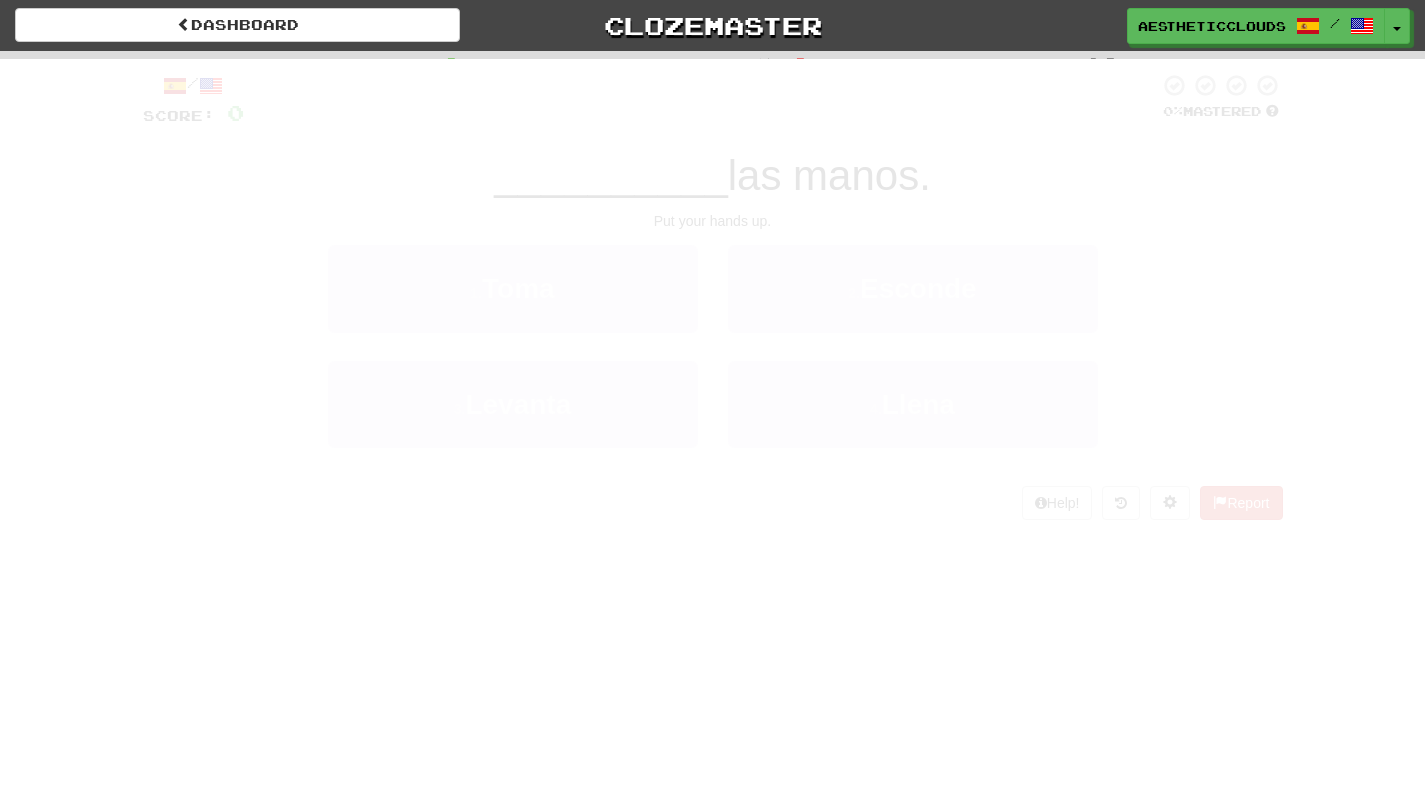 scroll, scrollTop: 0, scrollLeft: 0, axis: both 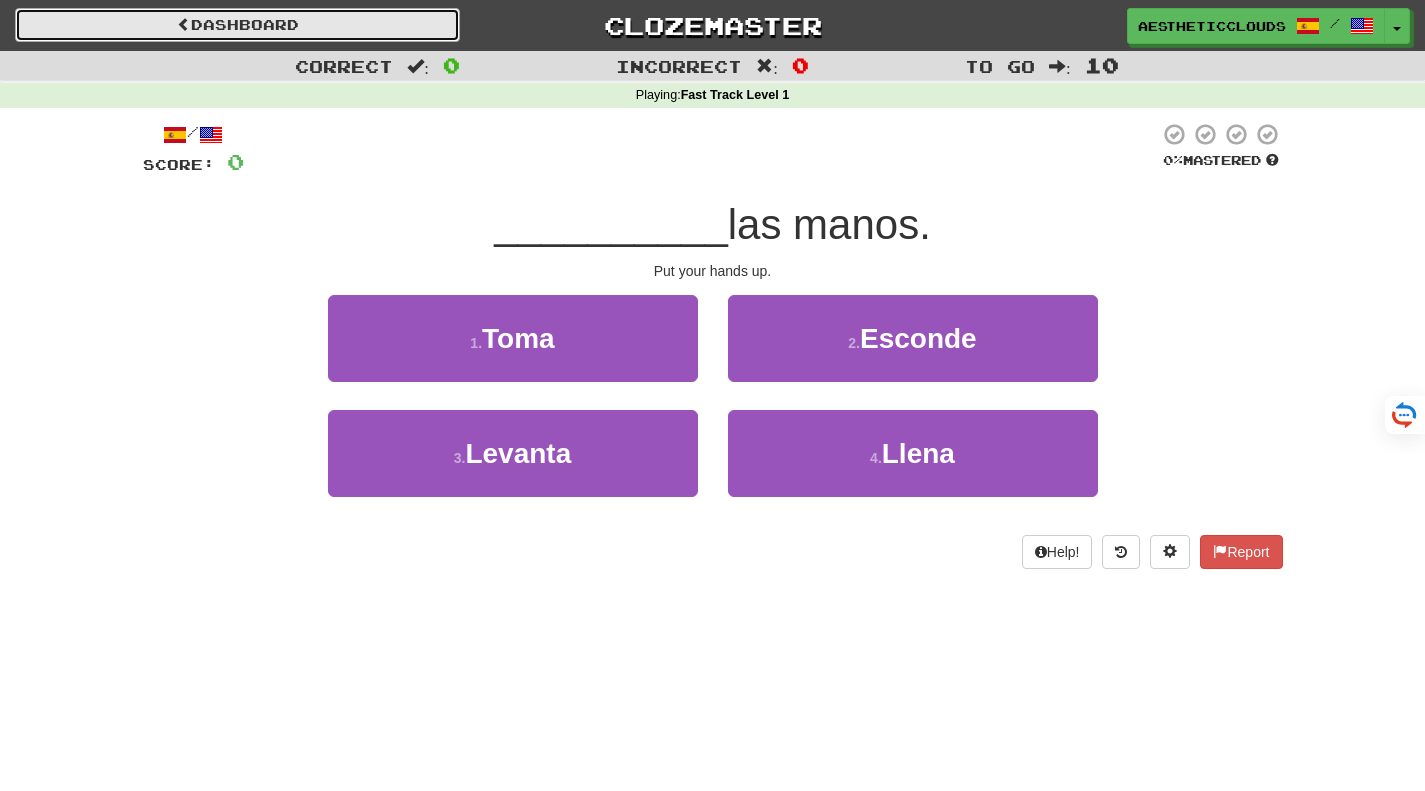 click on "Dashboard" at bounding box center (237, 25) 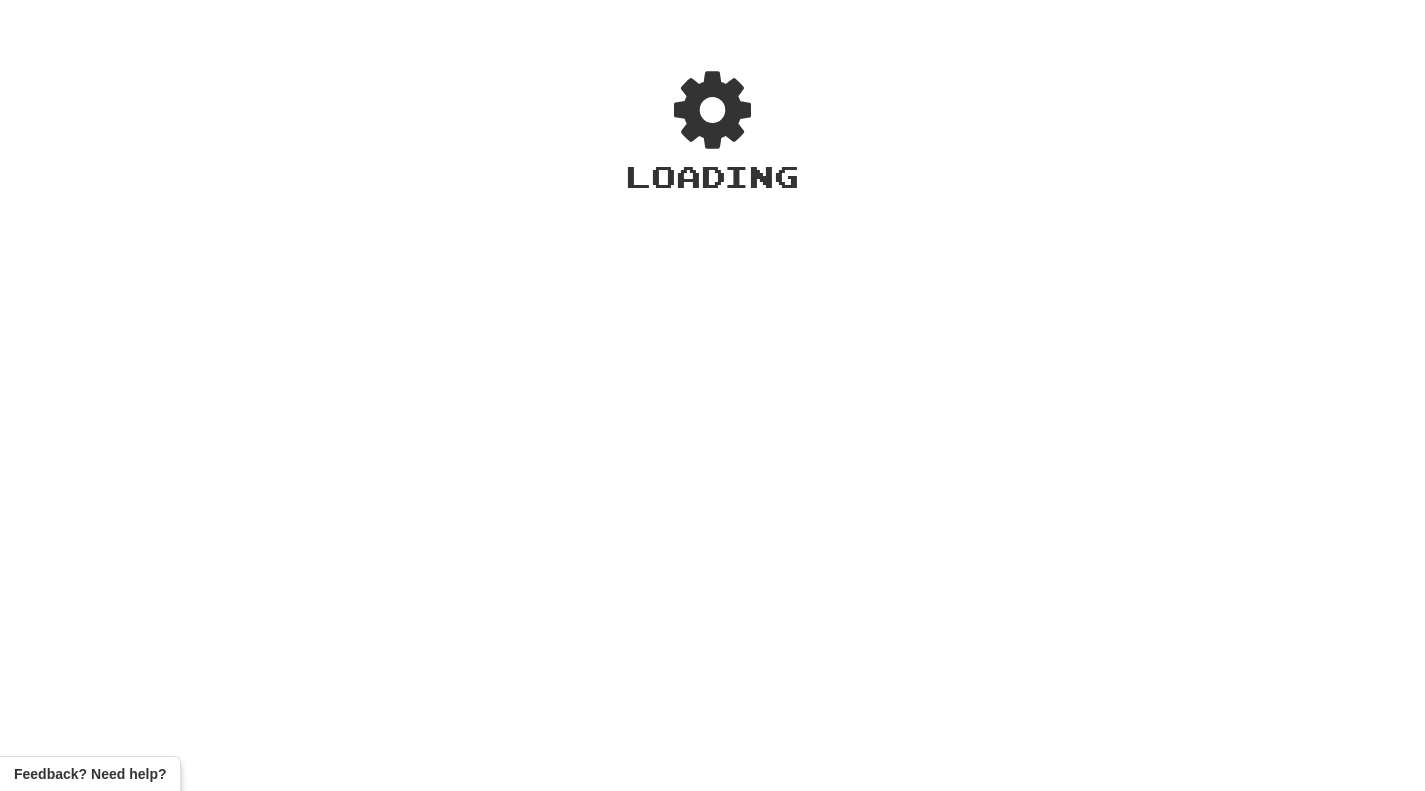 scroll, scrollTop: 0, scrollLeft: 0, axis: both 